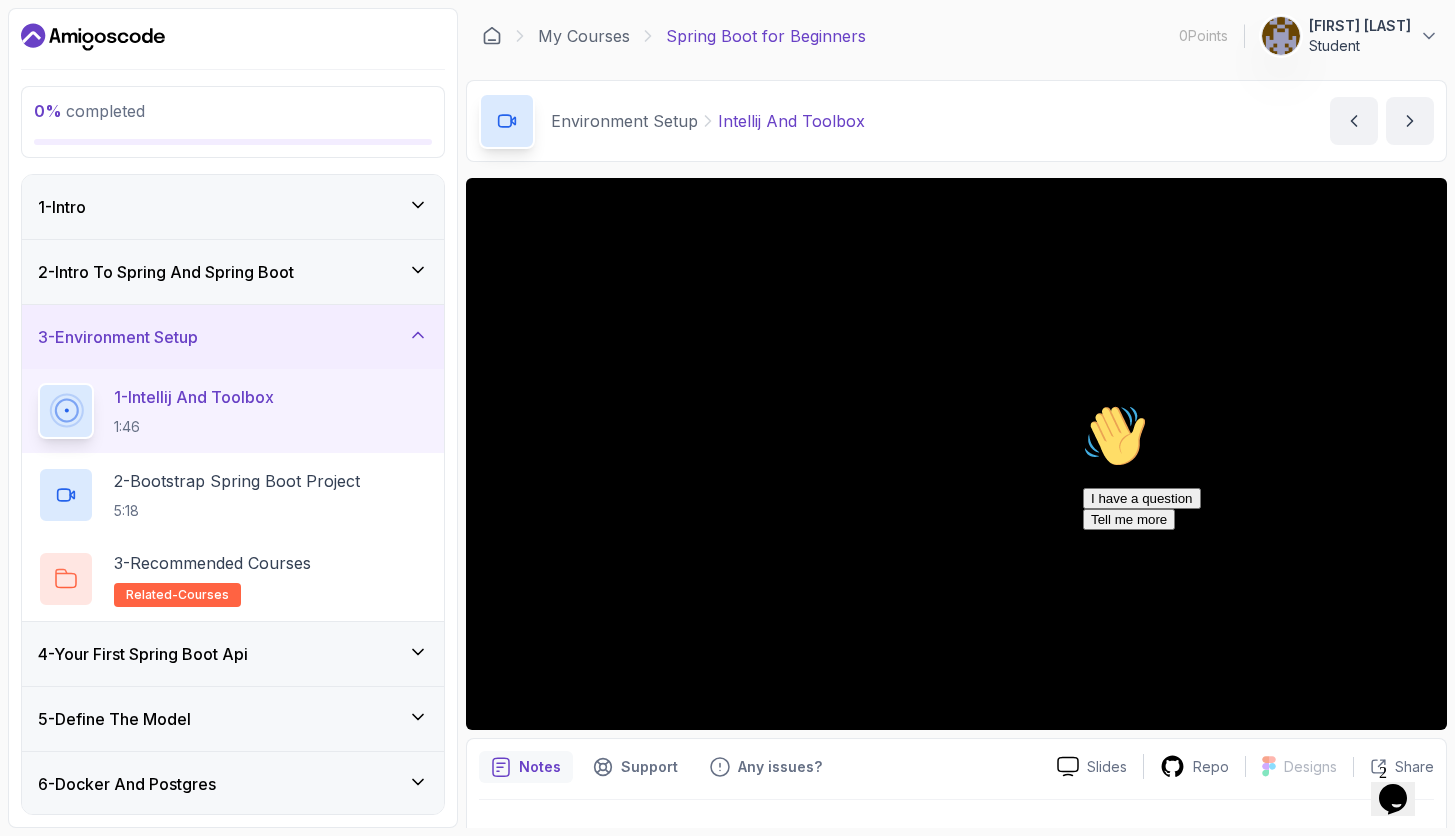 scroll, scrollTop: 0, scrollLeft: 0, axis: both 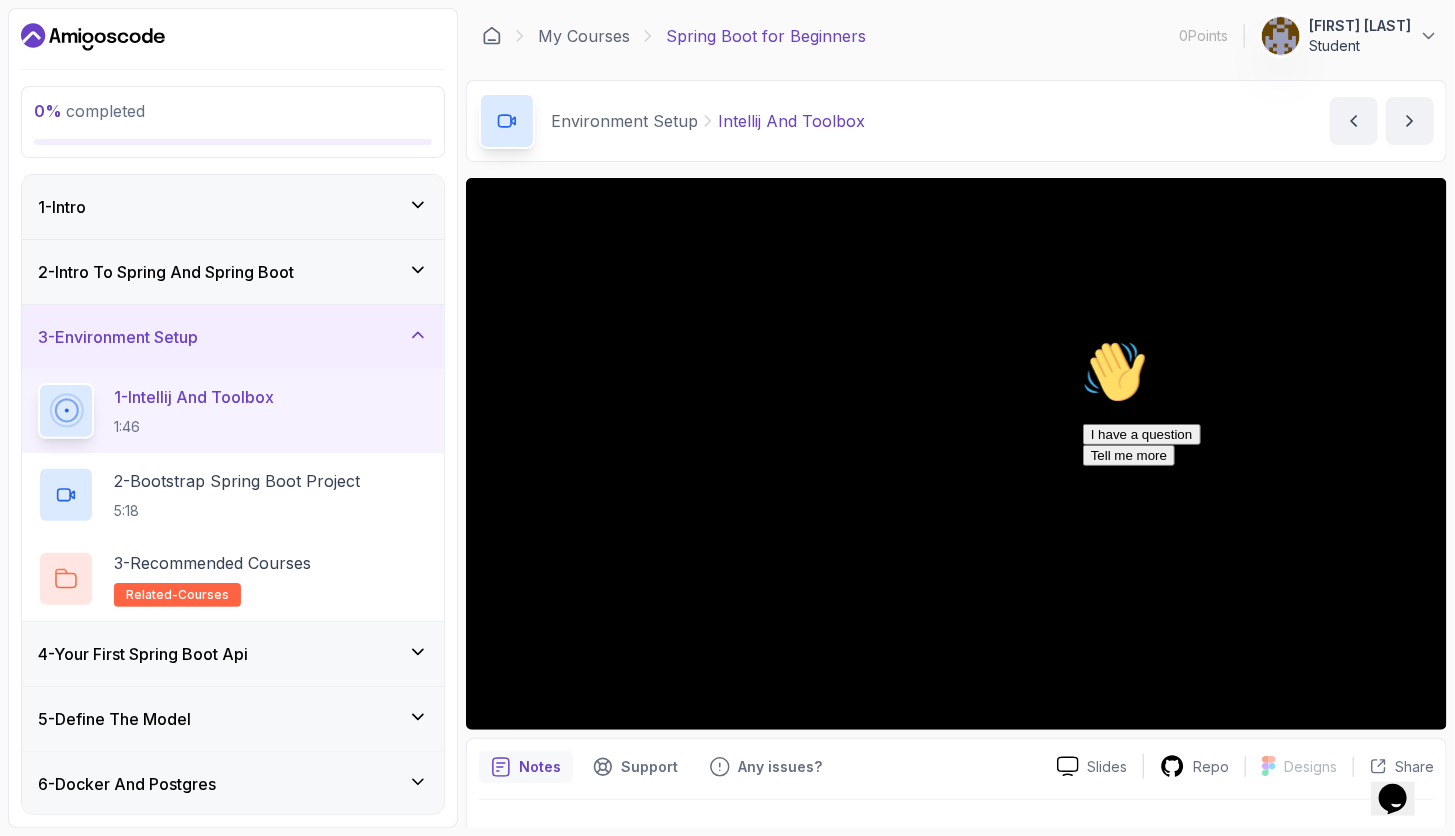 click 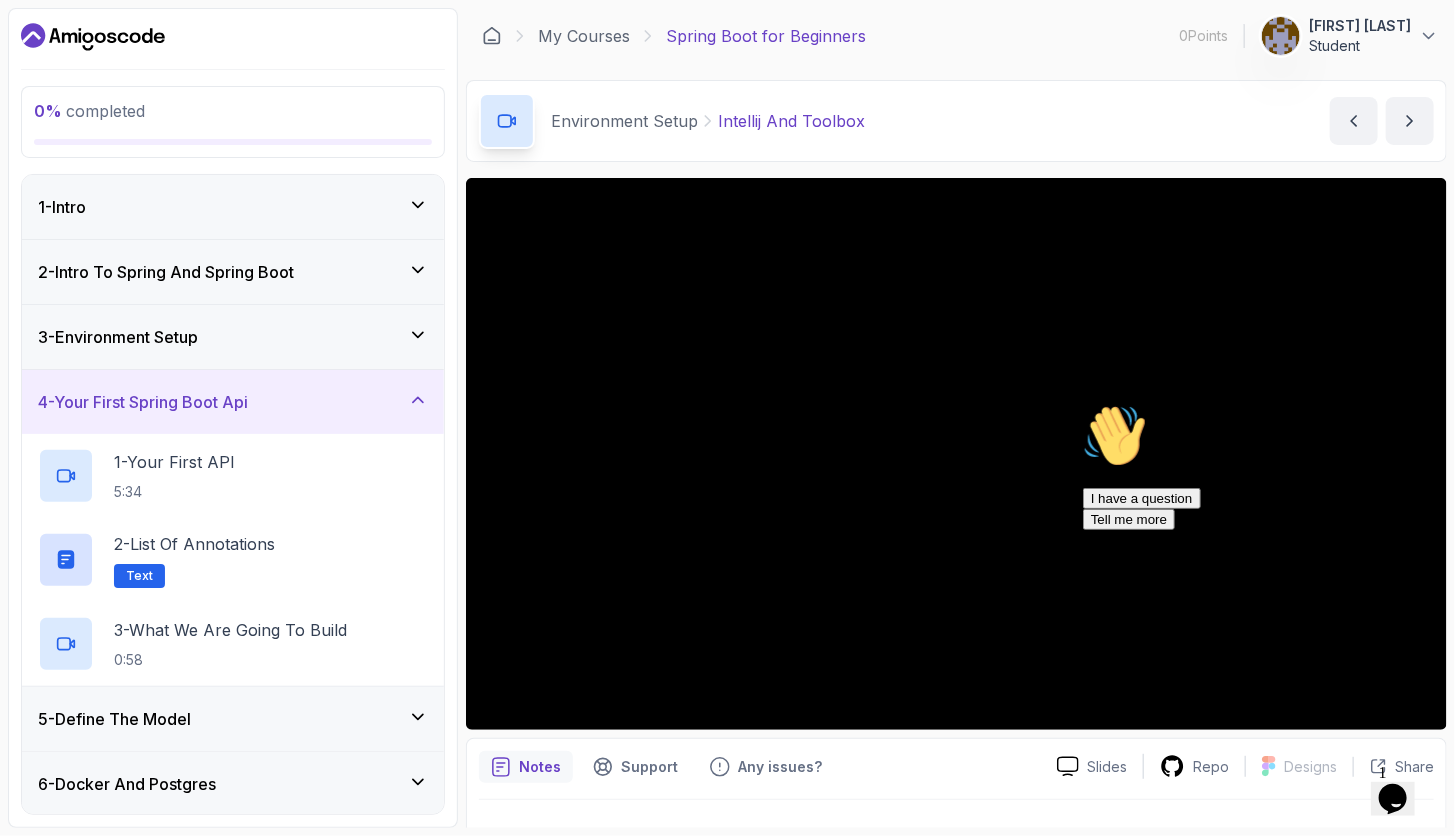 click 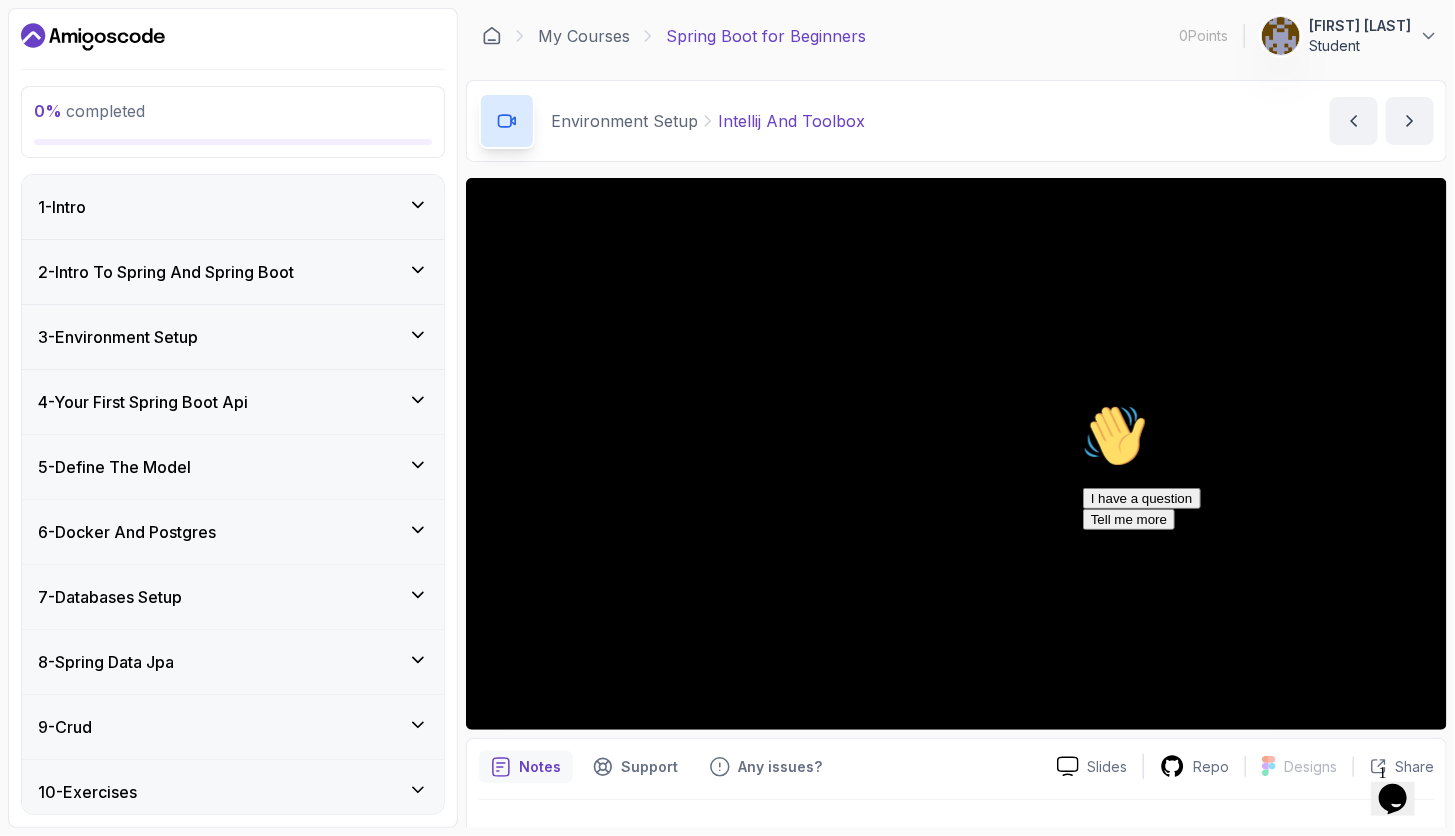 click 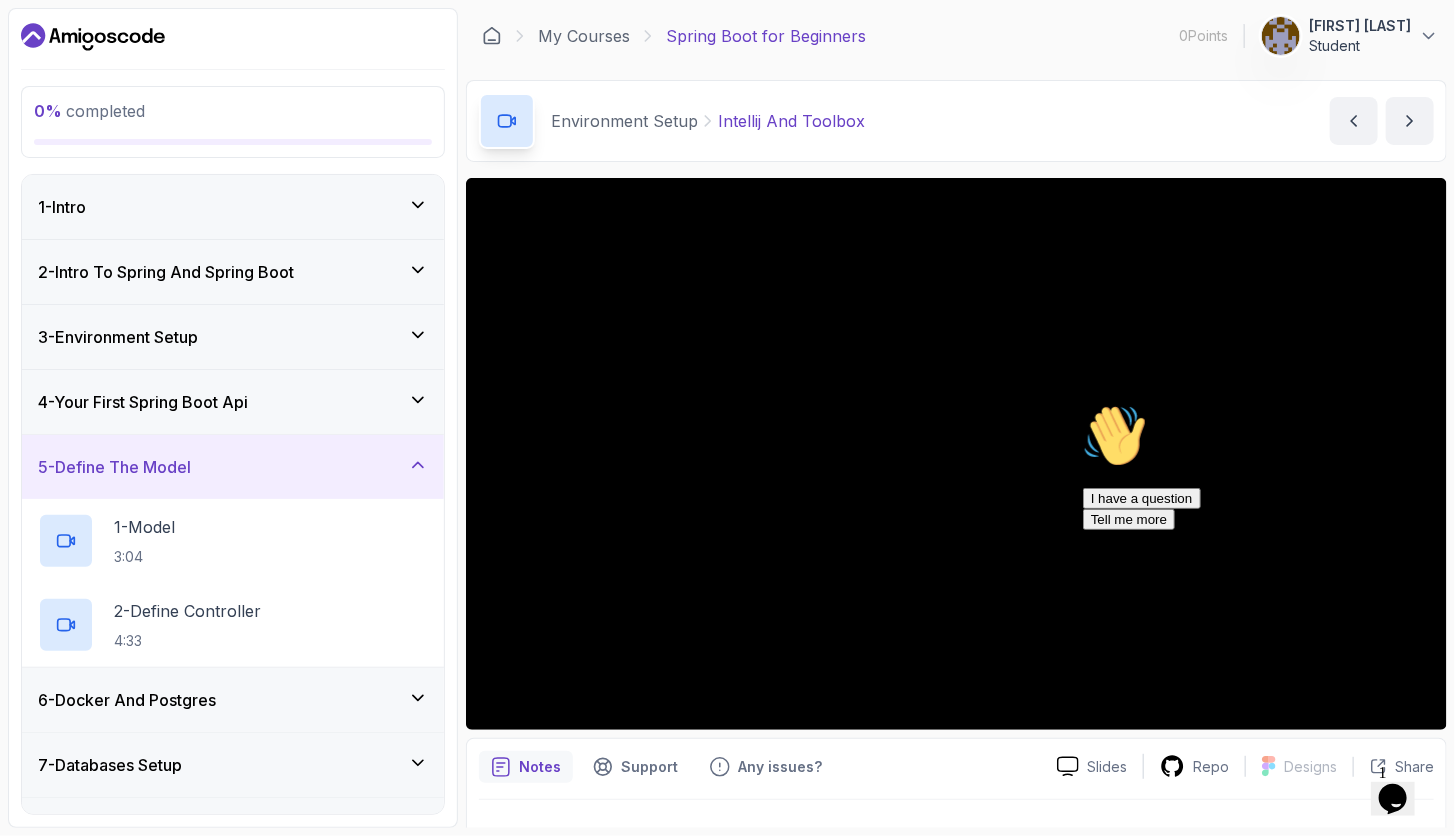 click 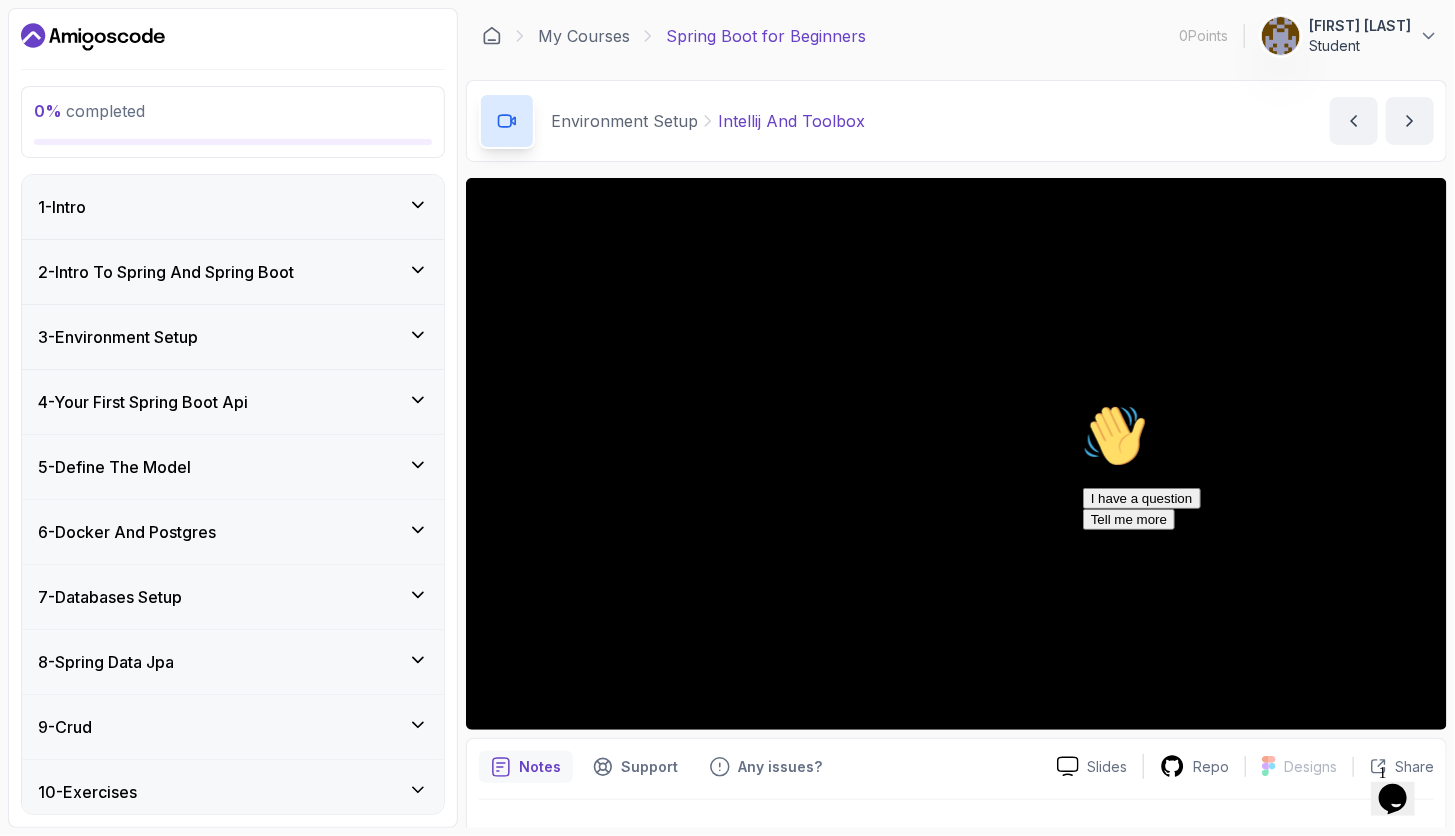 click 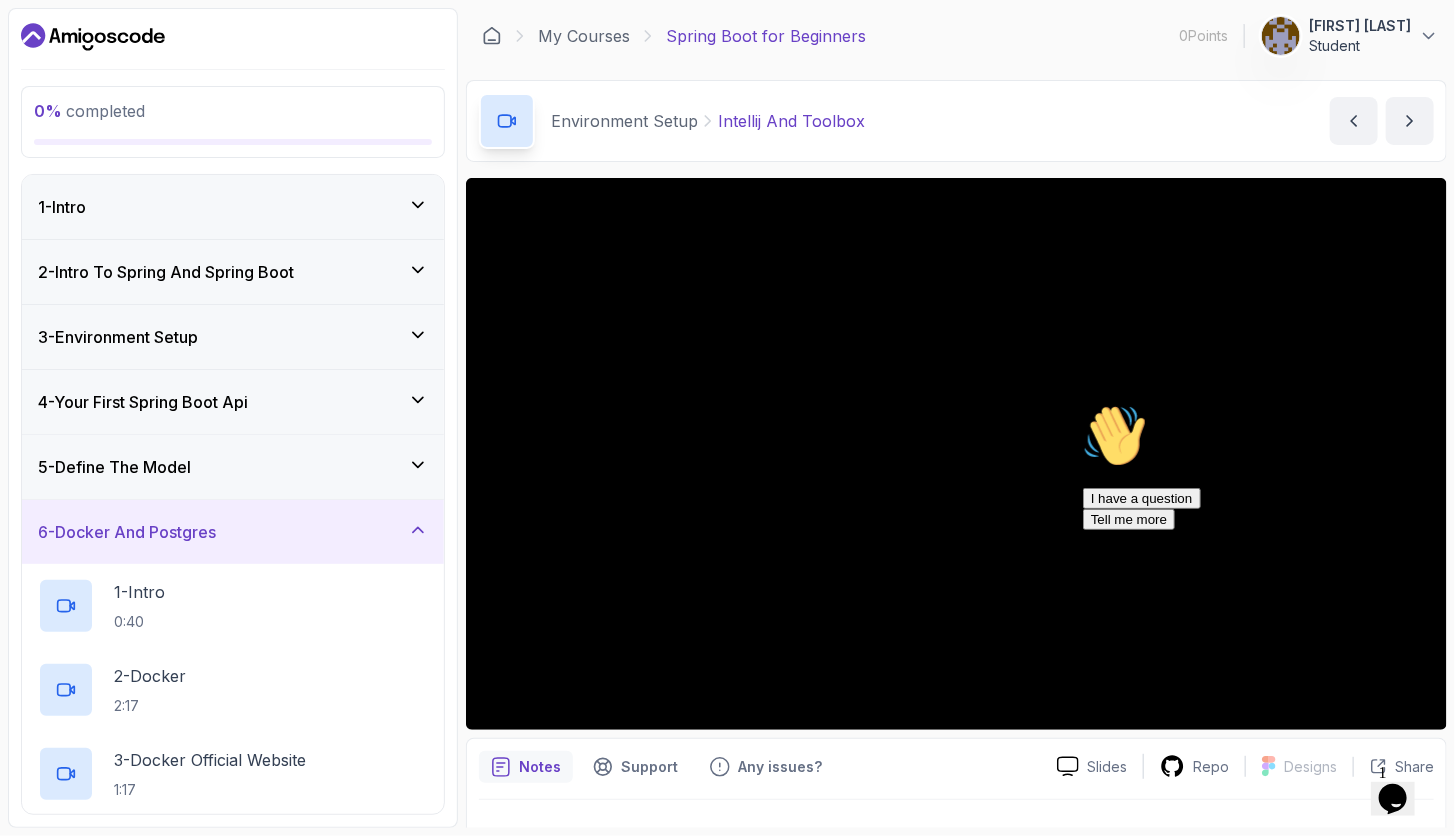 click 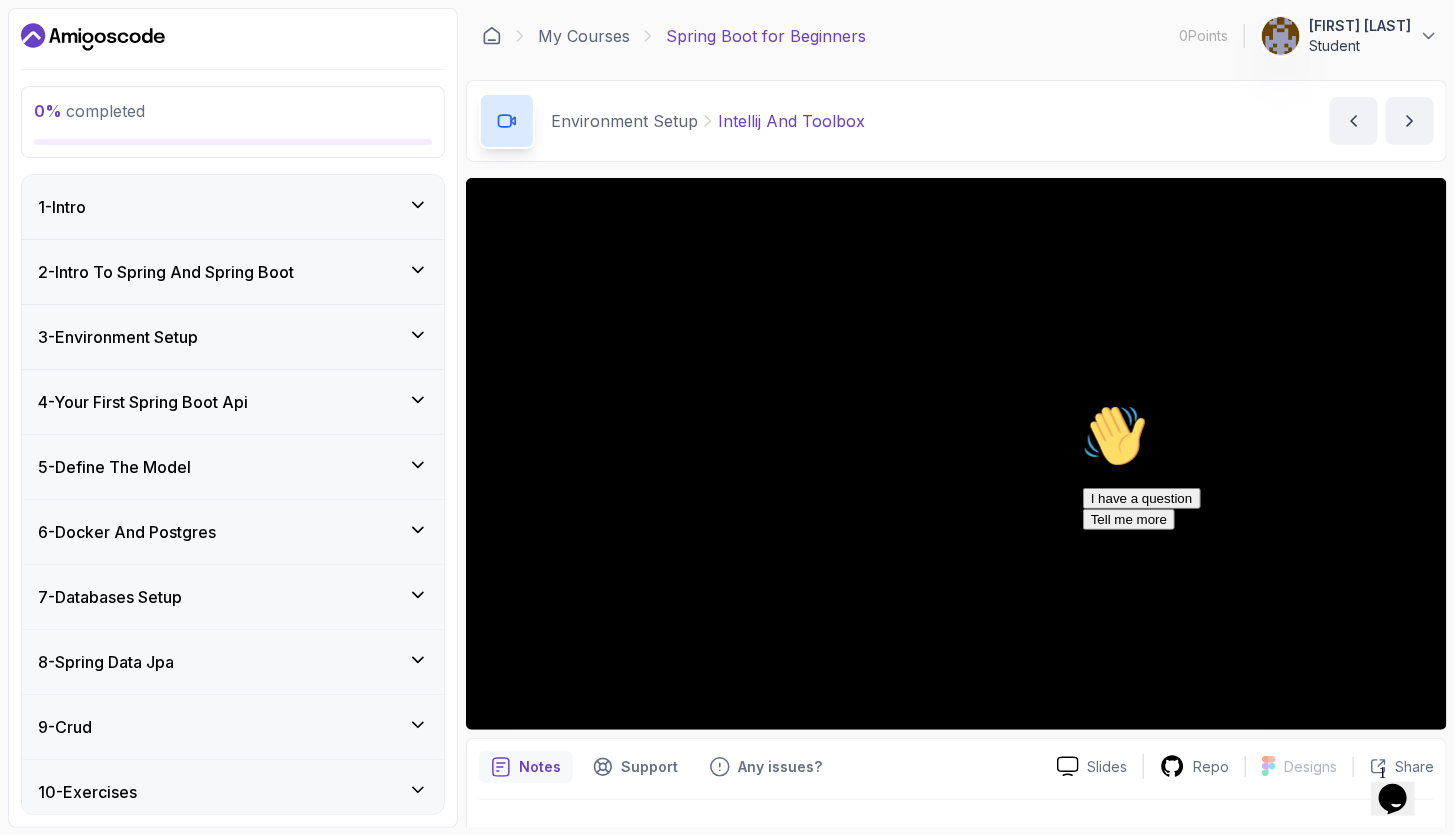 click 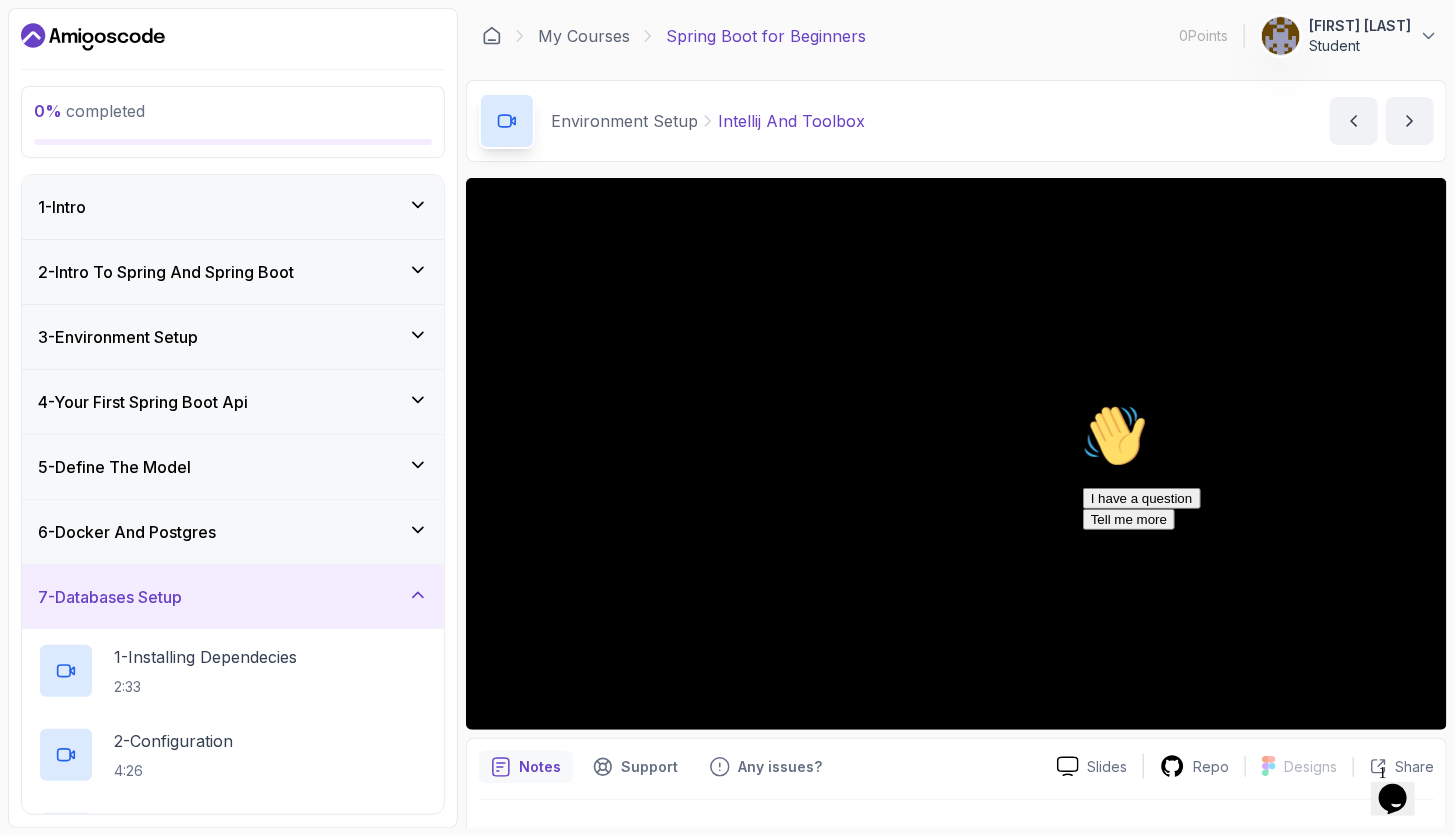 click 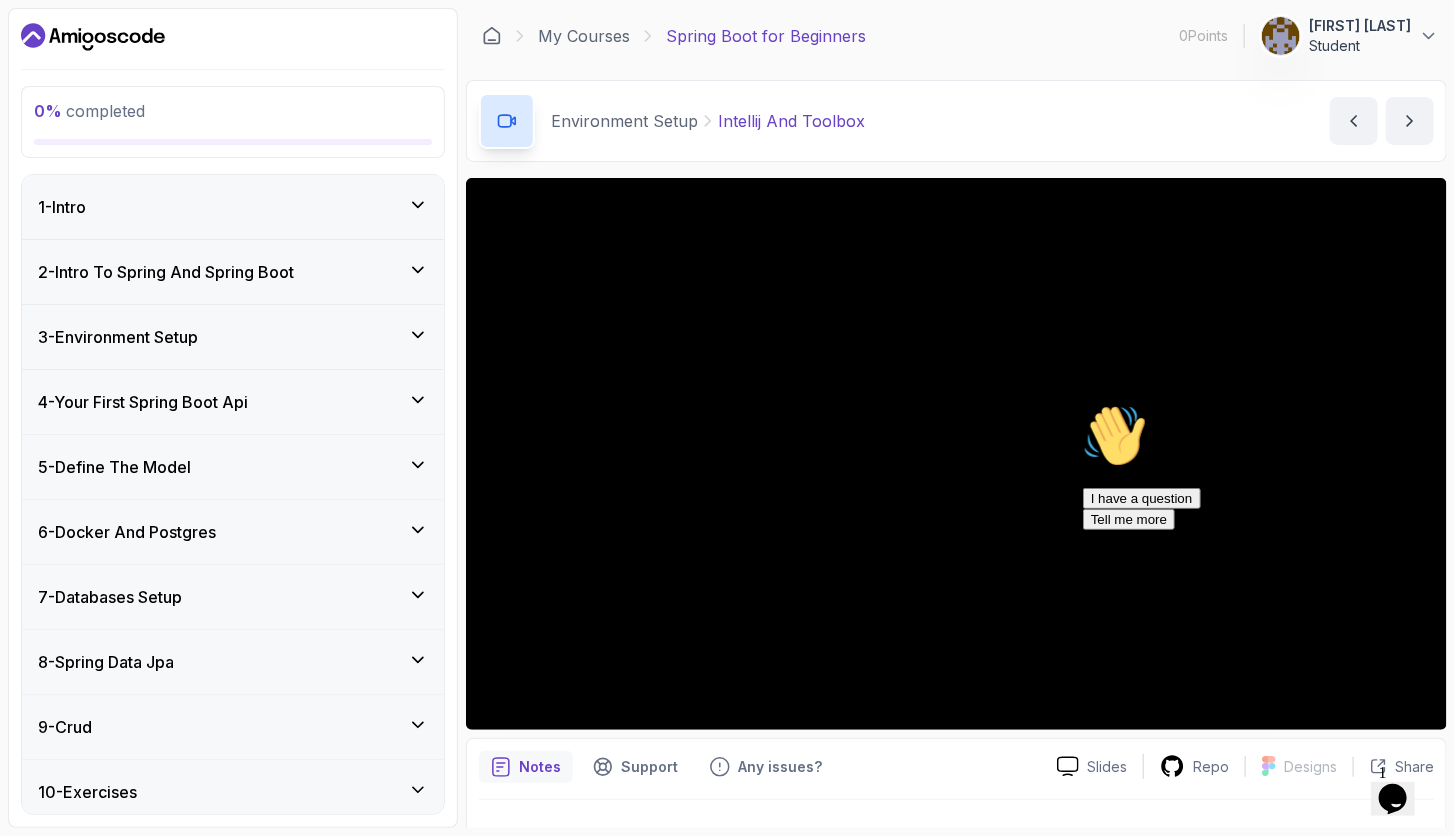 click 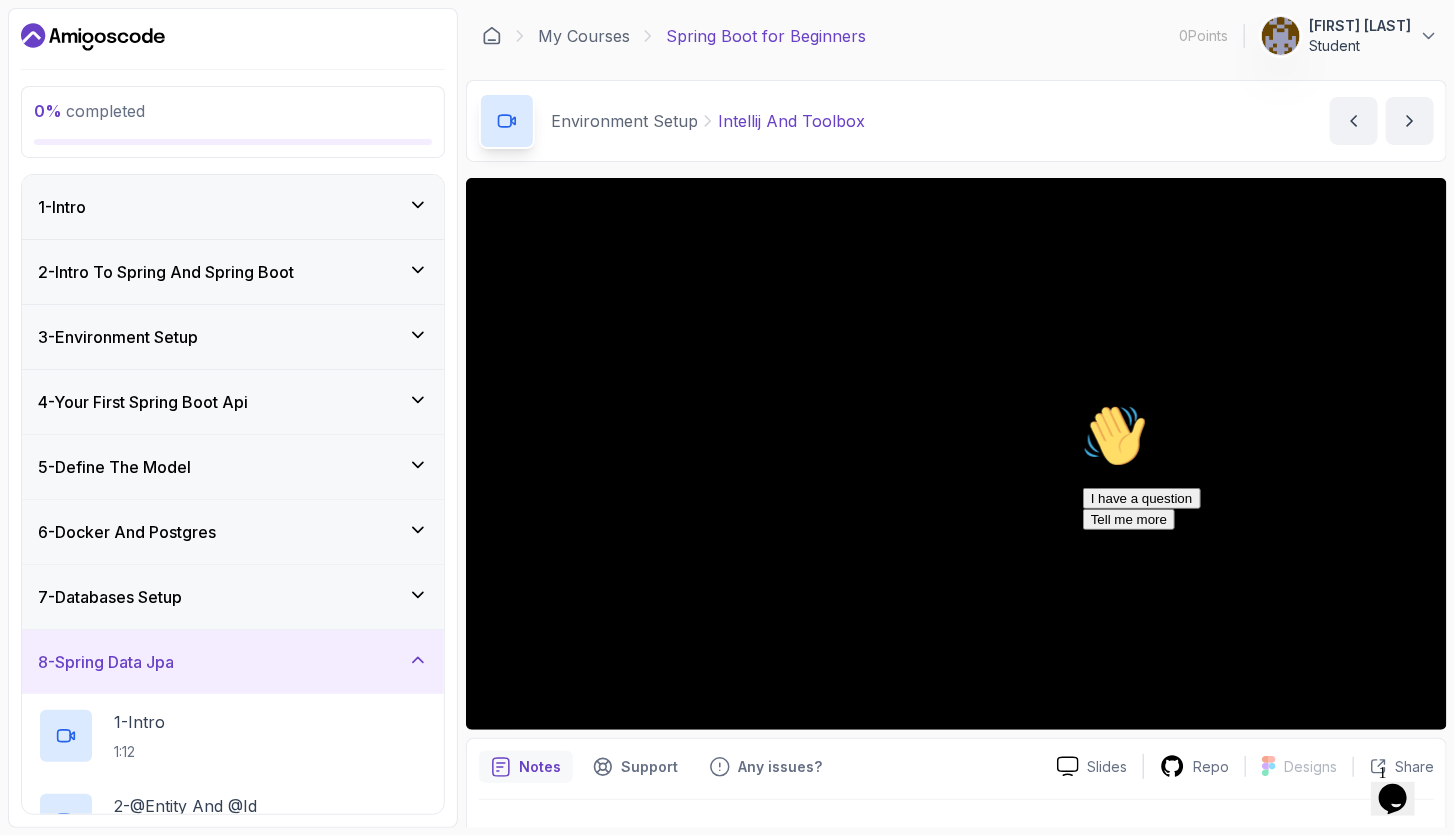 click 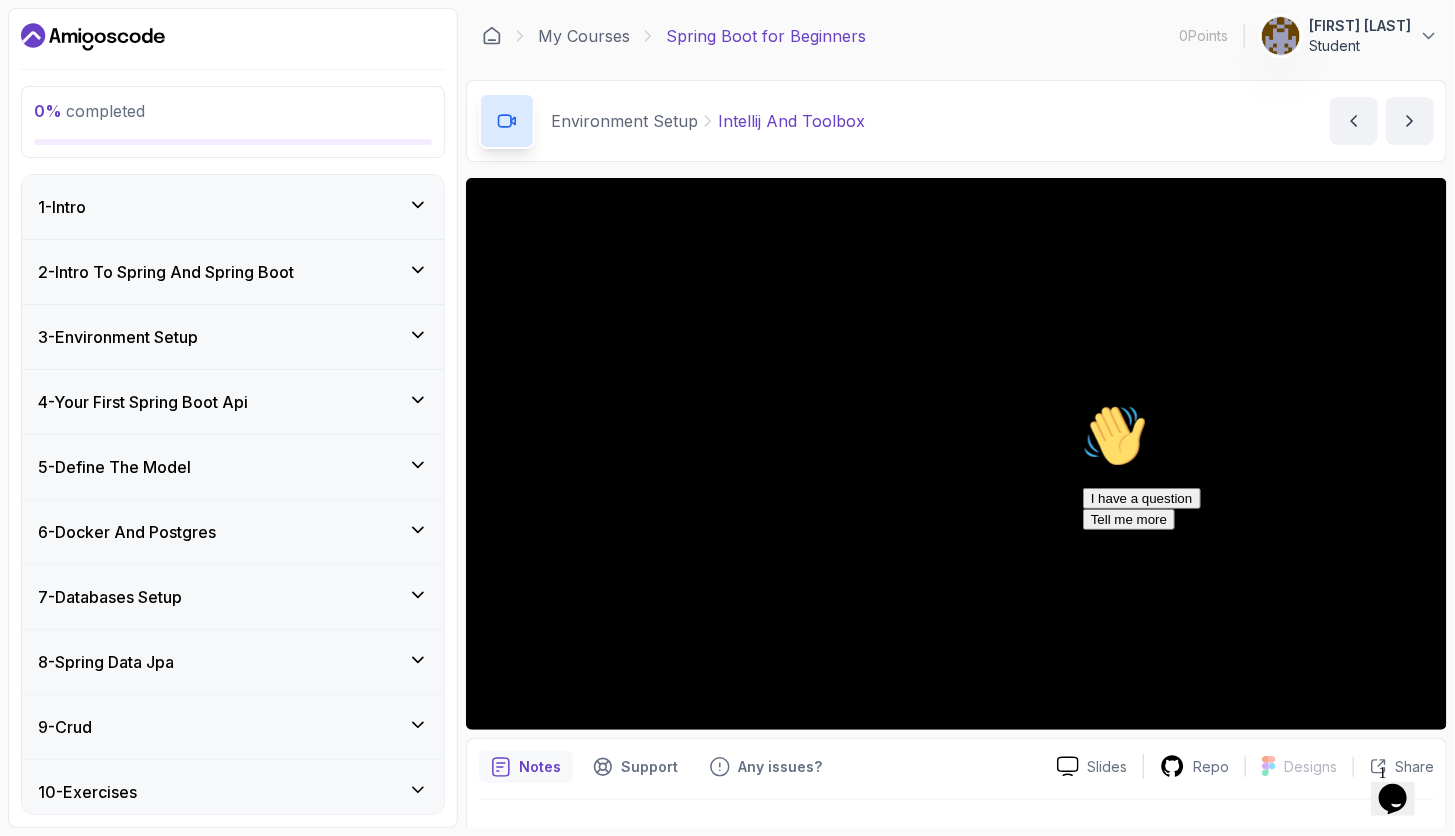 click 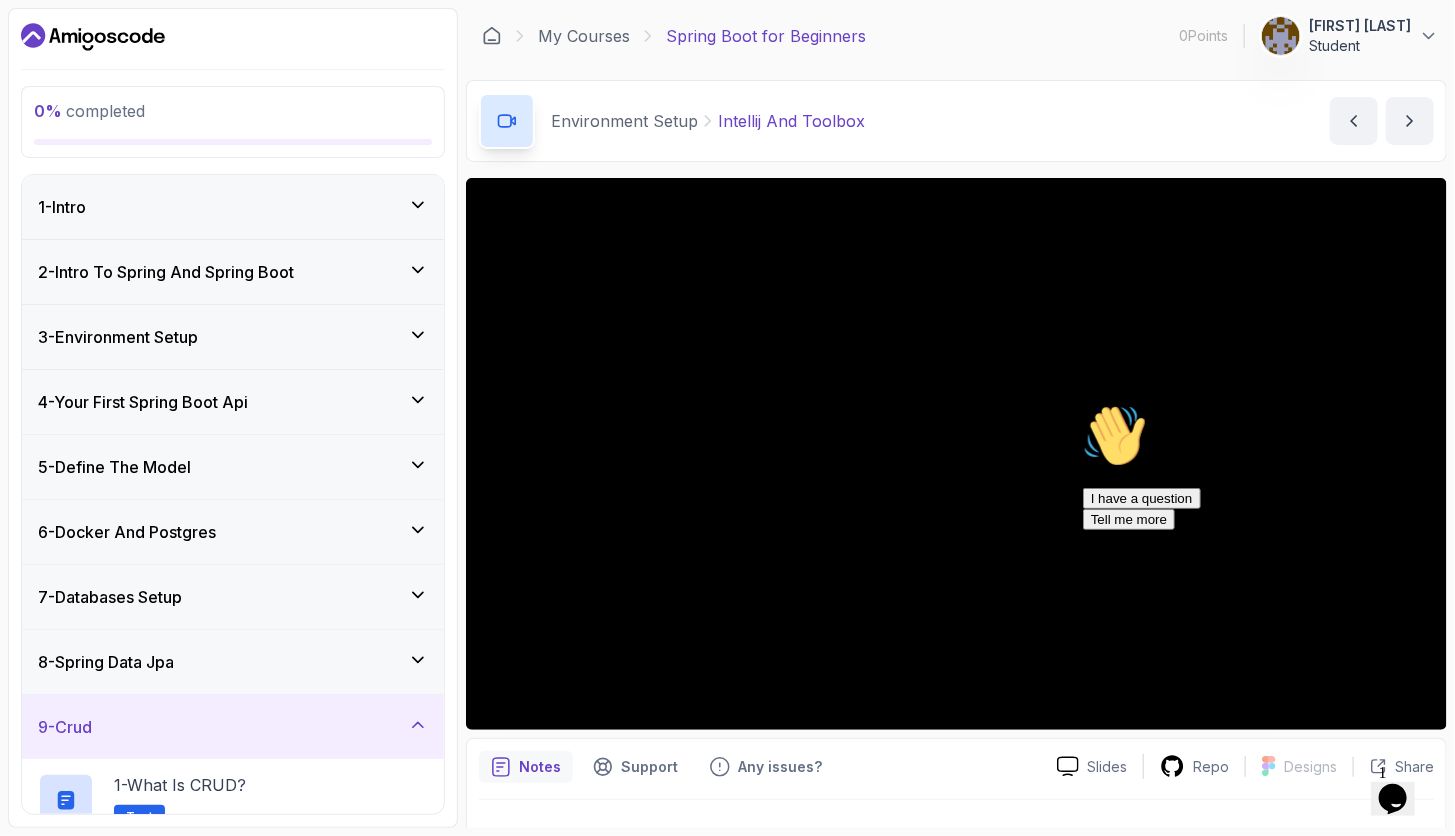 click 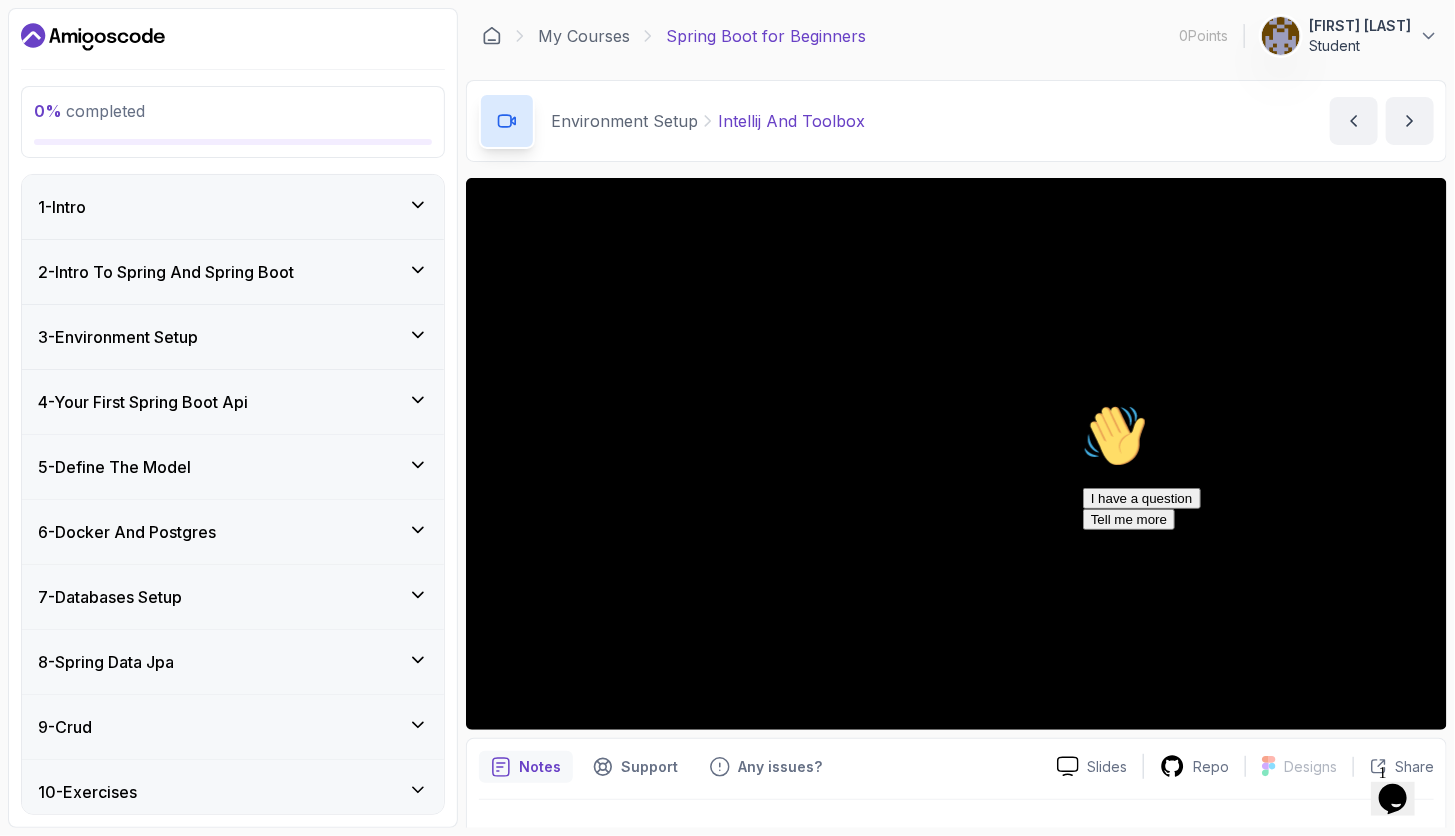 scroll, scrollTop: 18, scrollLeft: 0, axis: vertical 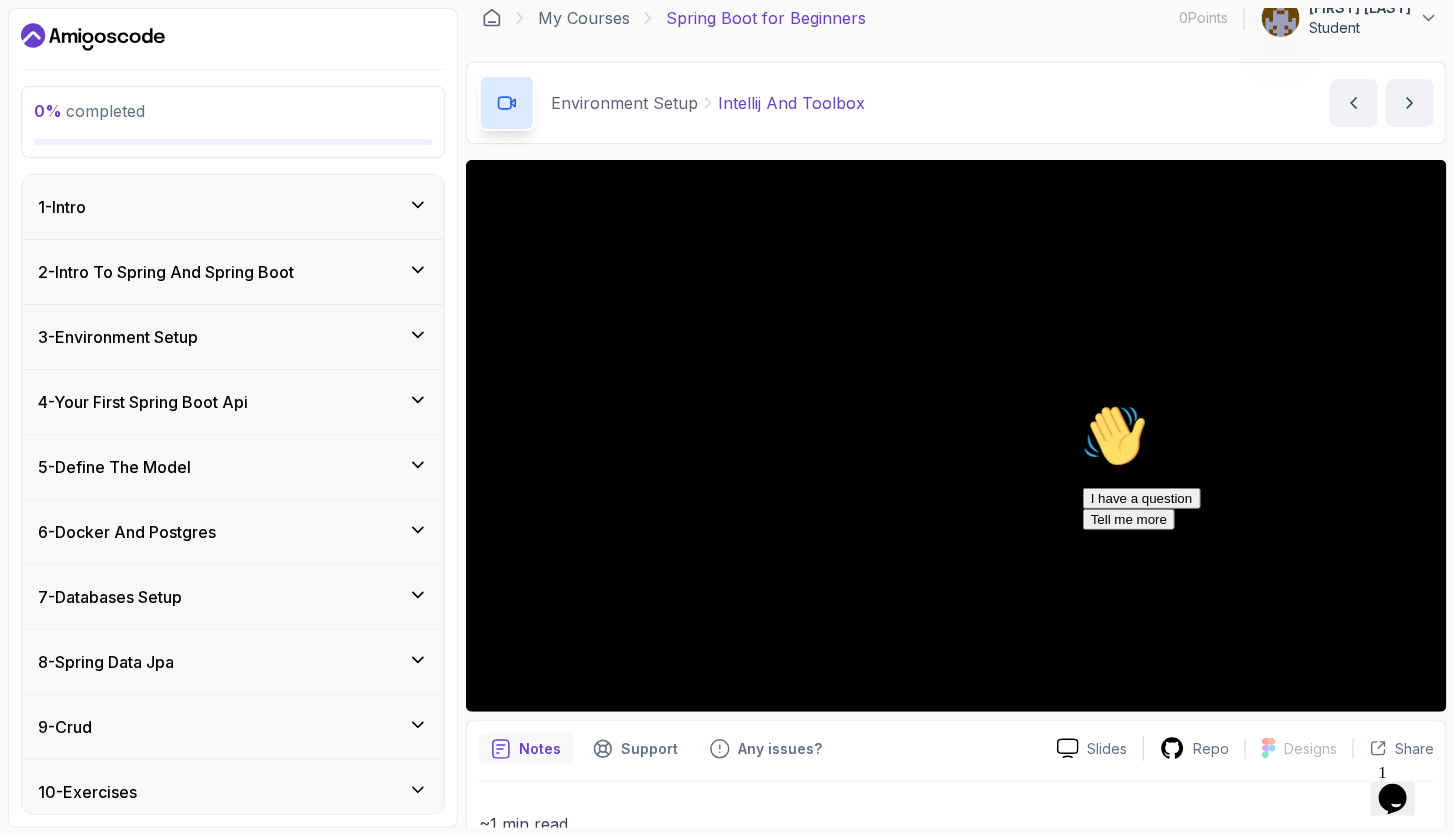 click on "~1 min read Links
IntelliJ IDEA
Toolbox" at bounding box center (956, 900) 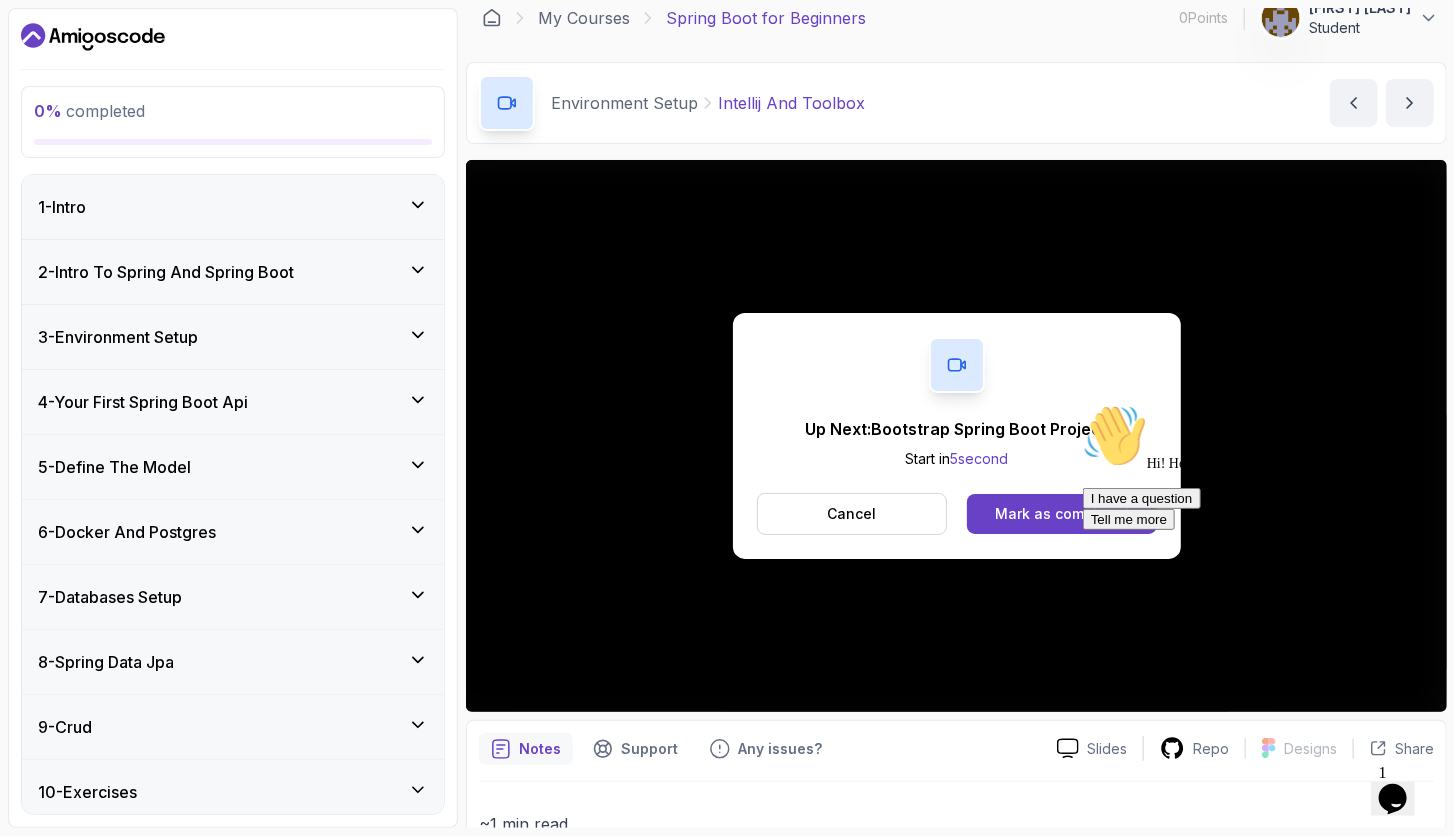 click on "3  -  Environment Setup" at bounding box center [233, 337] 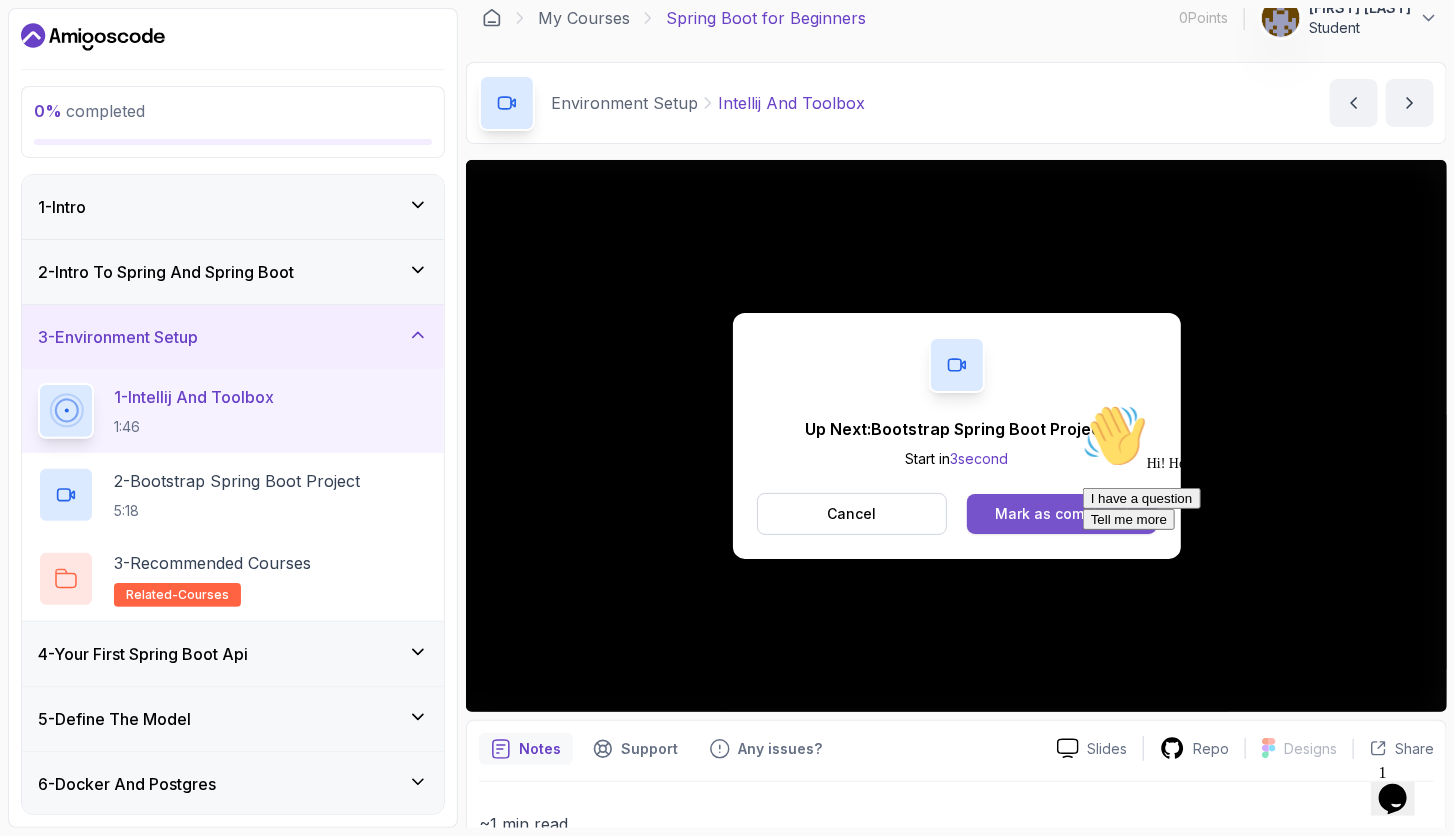 click on "Mark as completed" at bounding box center (1061, 514) 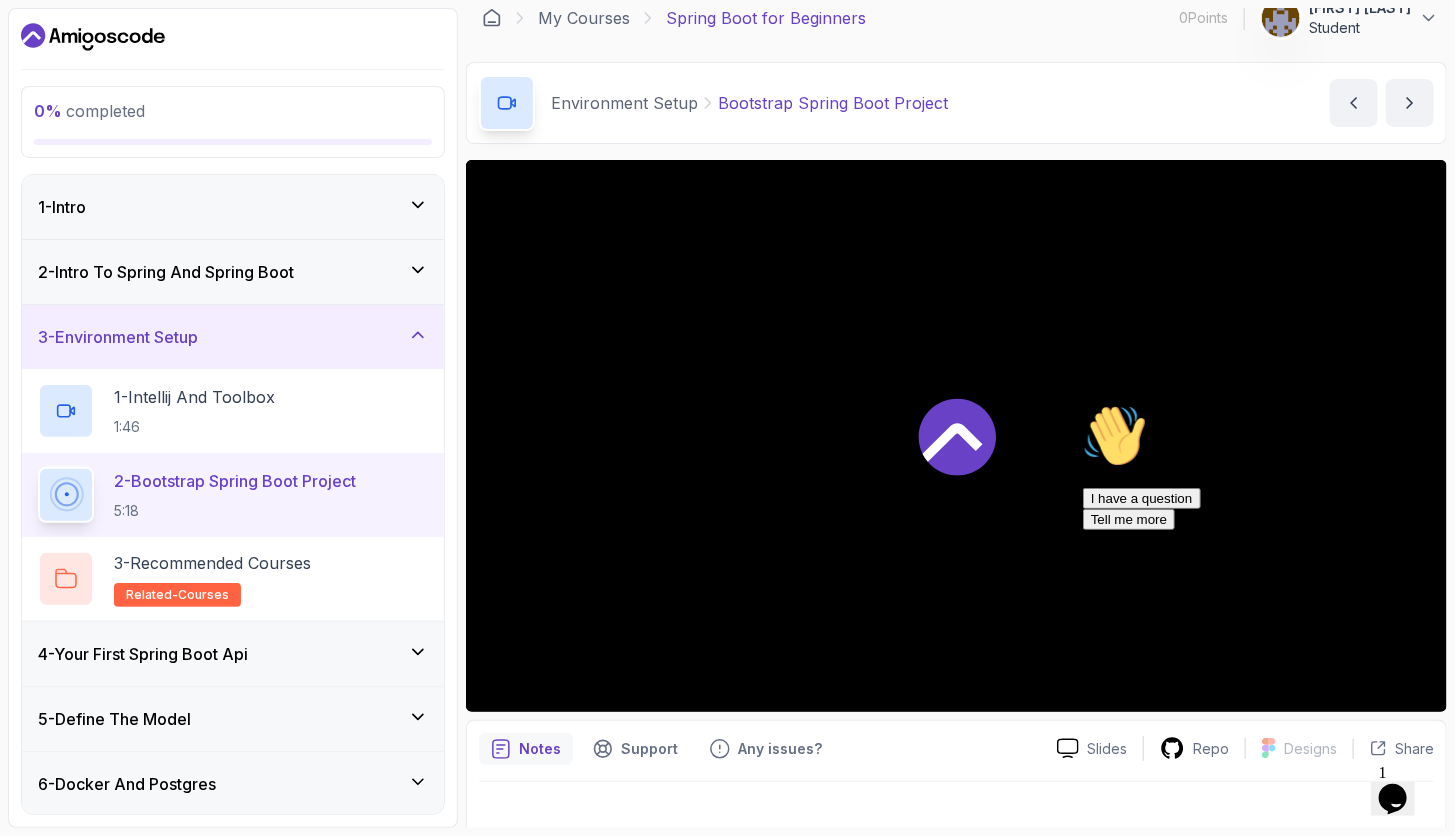 scroll, scrollTop: 0, scrollLeft: 0, axis: both 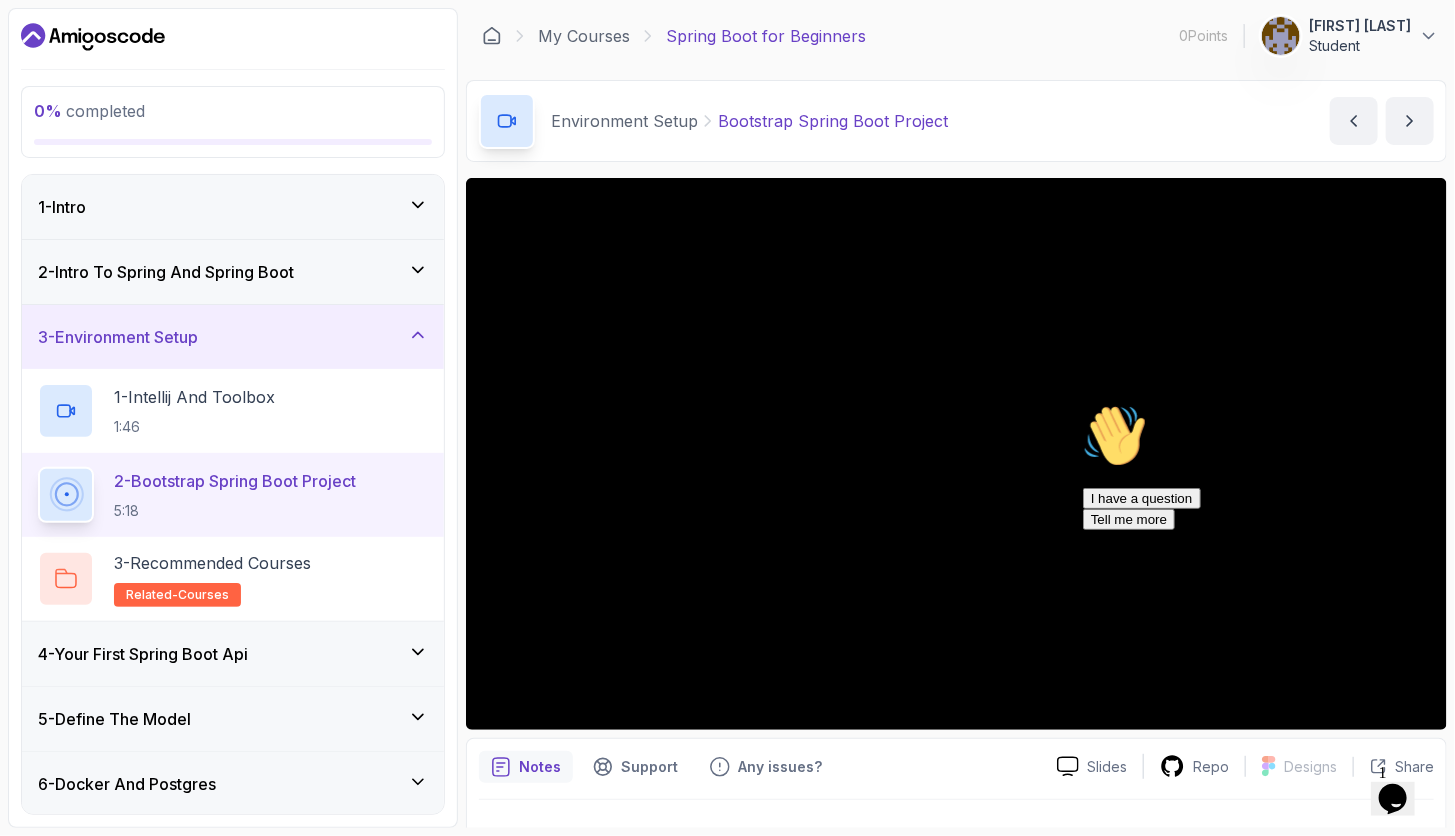 click on "[FIRST] [LAST]" at bounding box center (1360, 26) 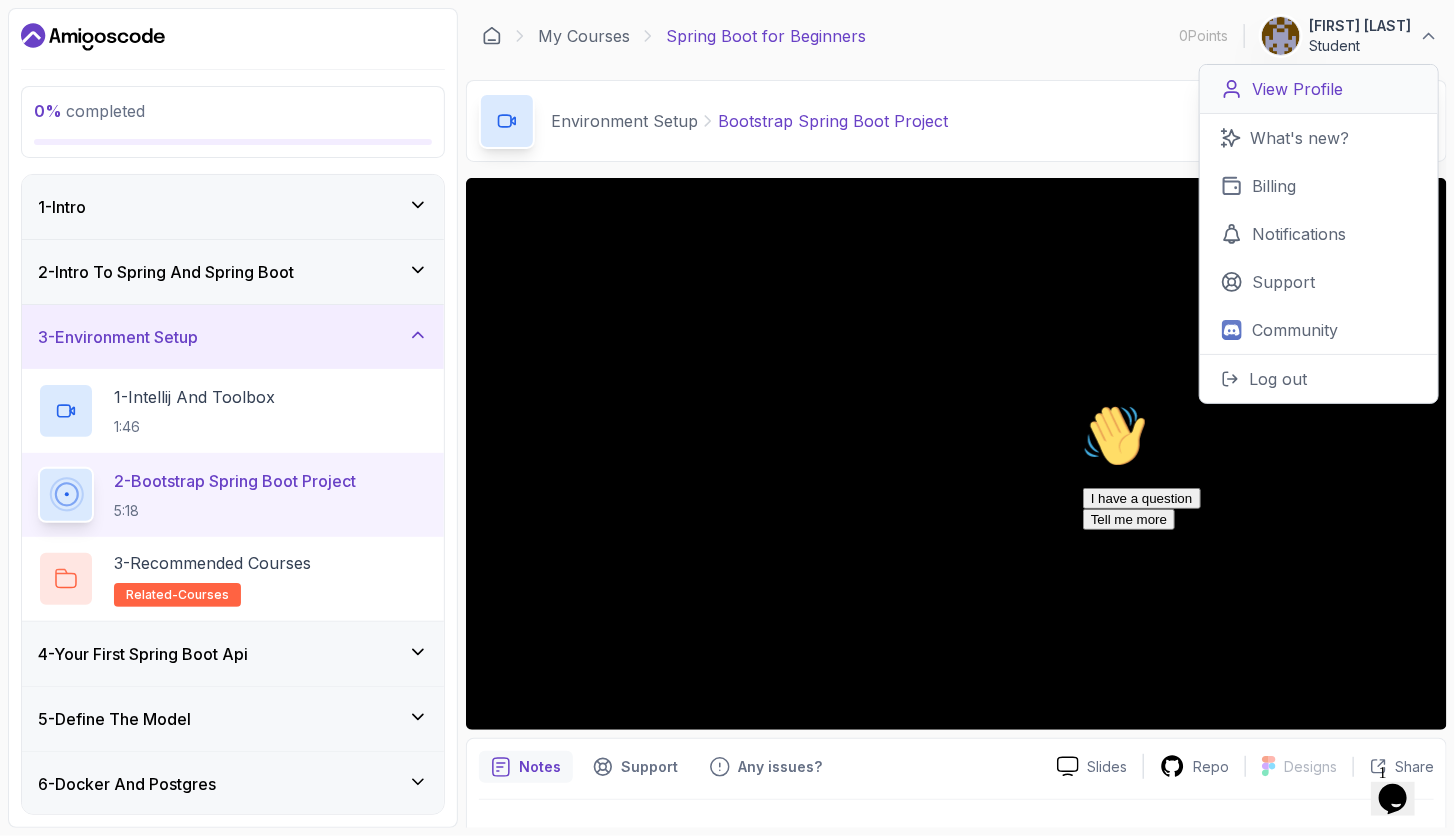 click on "View Profile" at bounding box center (1297, 89) 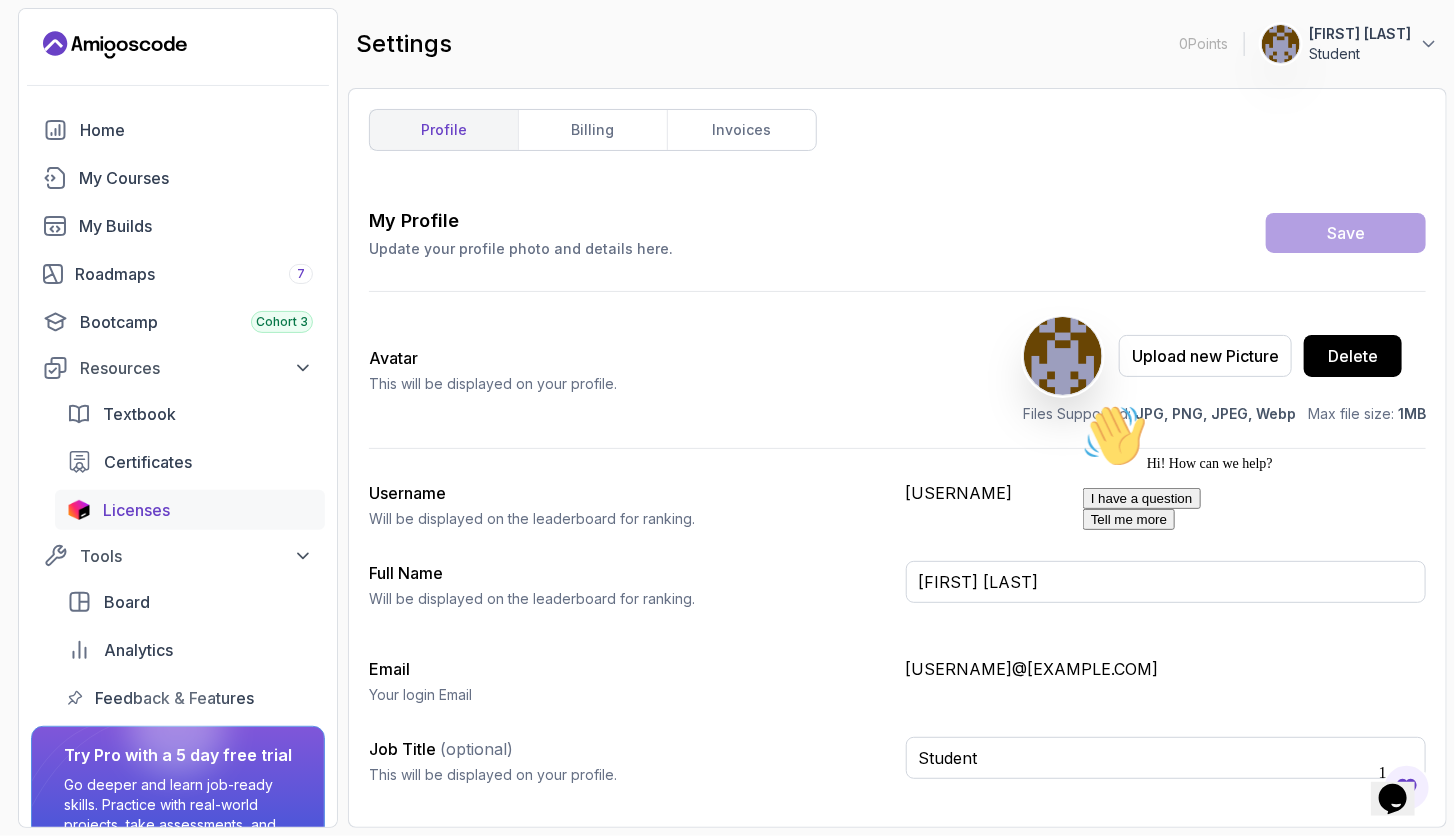 click on "Licenses" at bounding box center [208, 510] 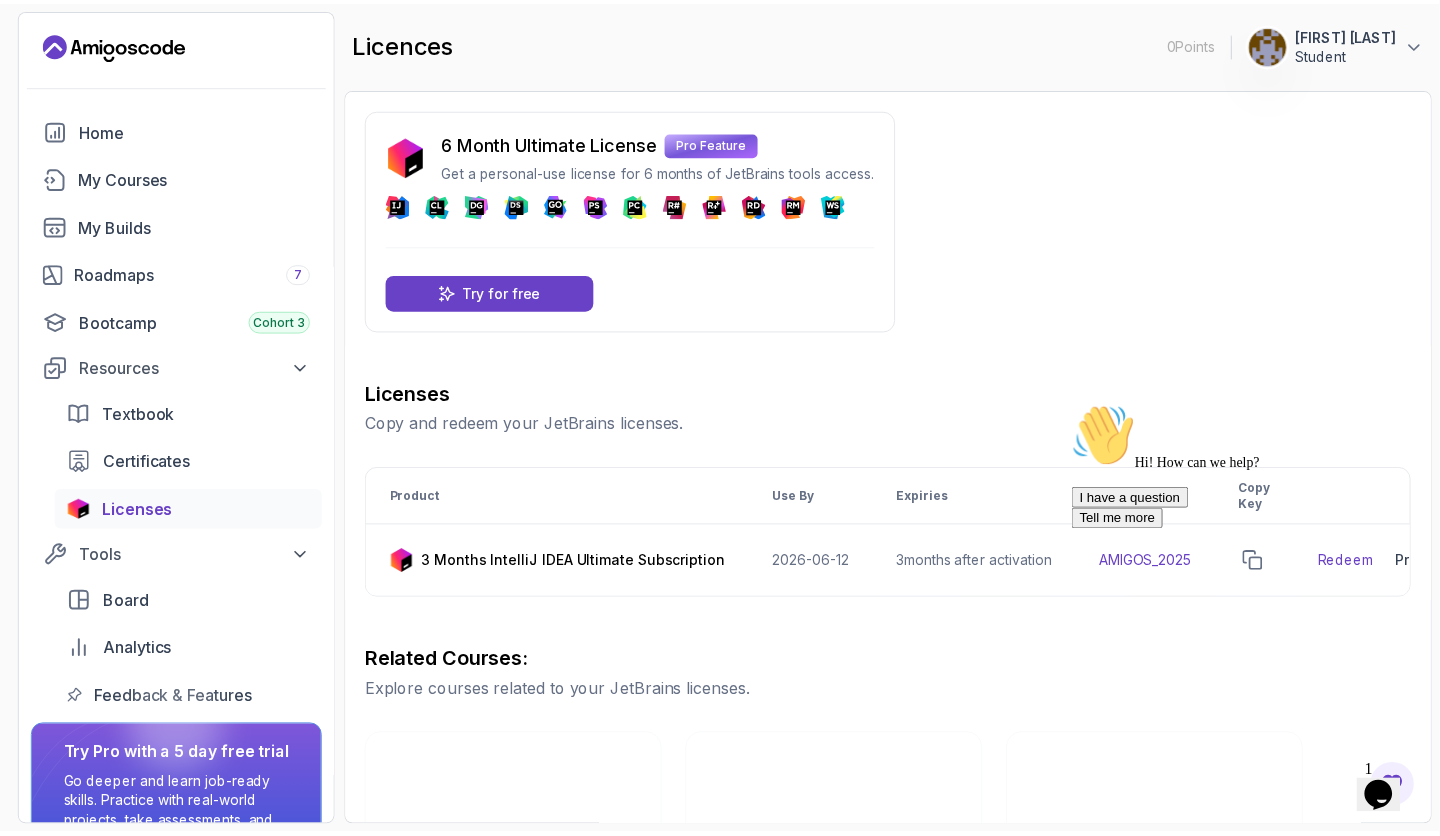 scroll, scrollTop: 25, scrollLeft: 0, axis: vertical 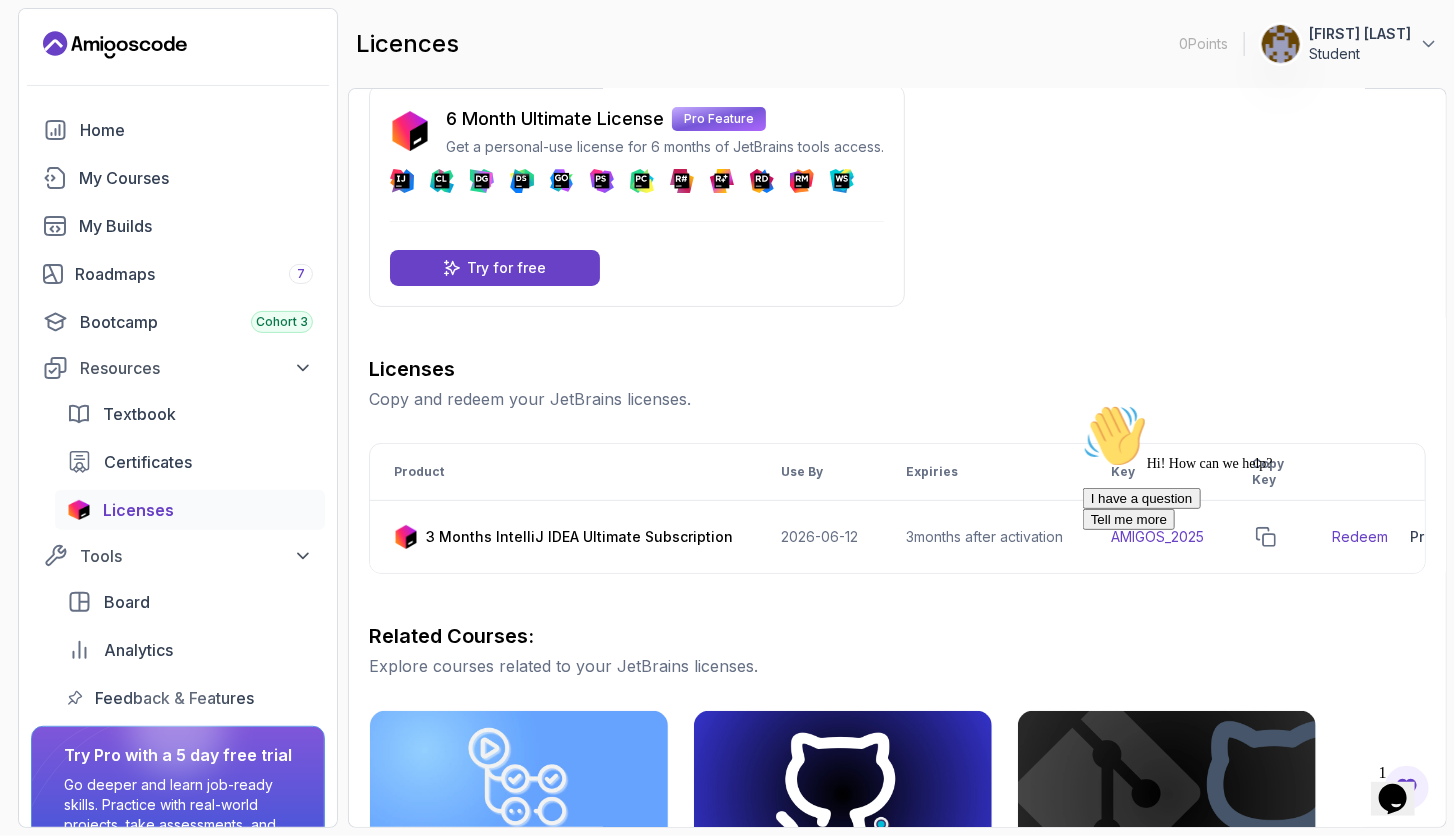 click at bounding box center (843, 1087) 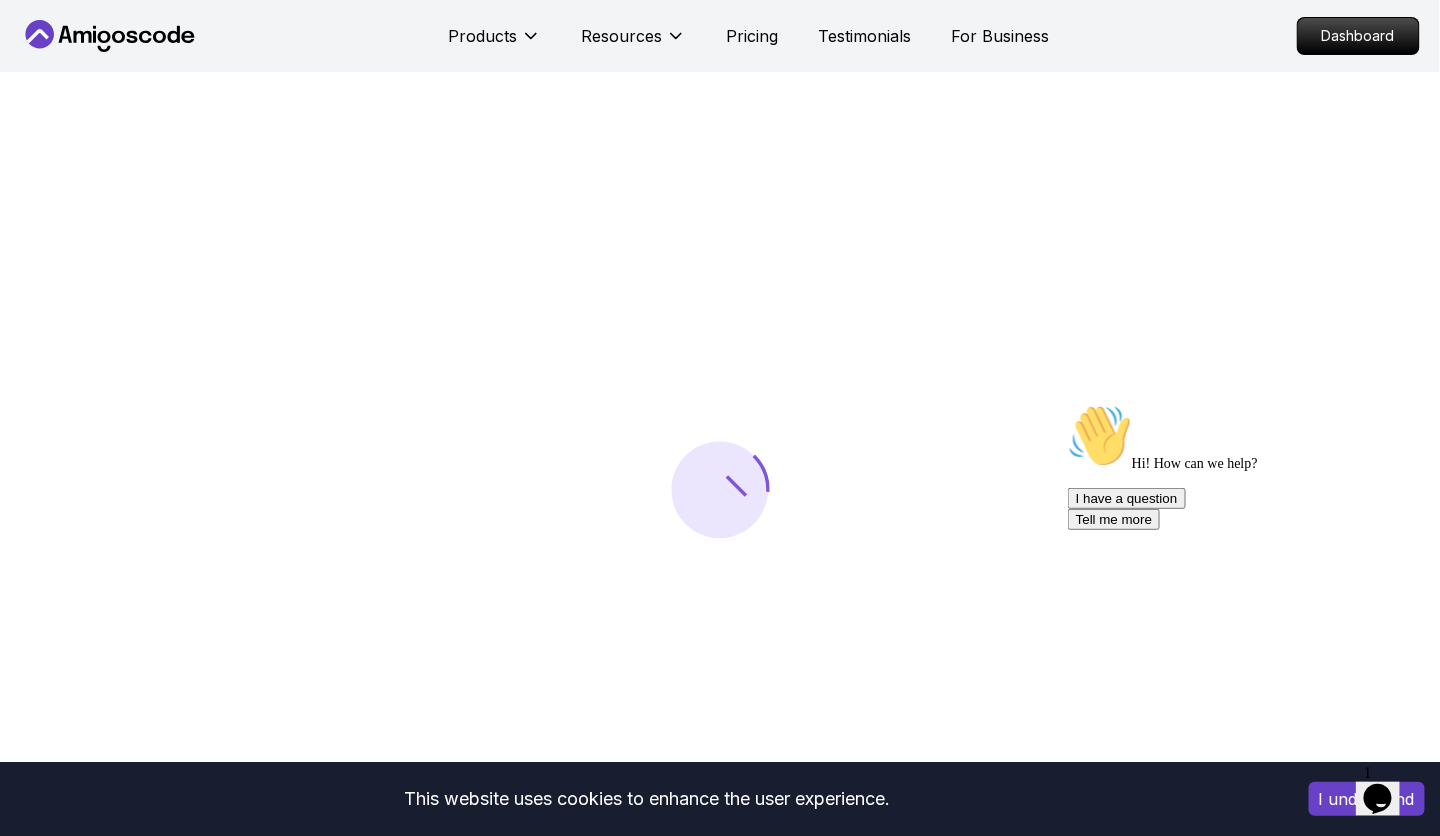 click at bounding box center (720, 490) 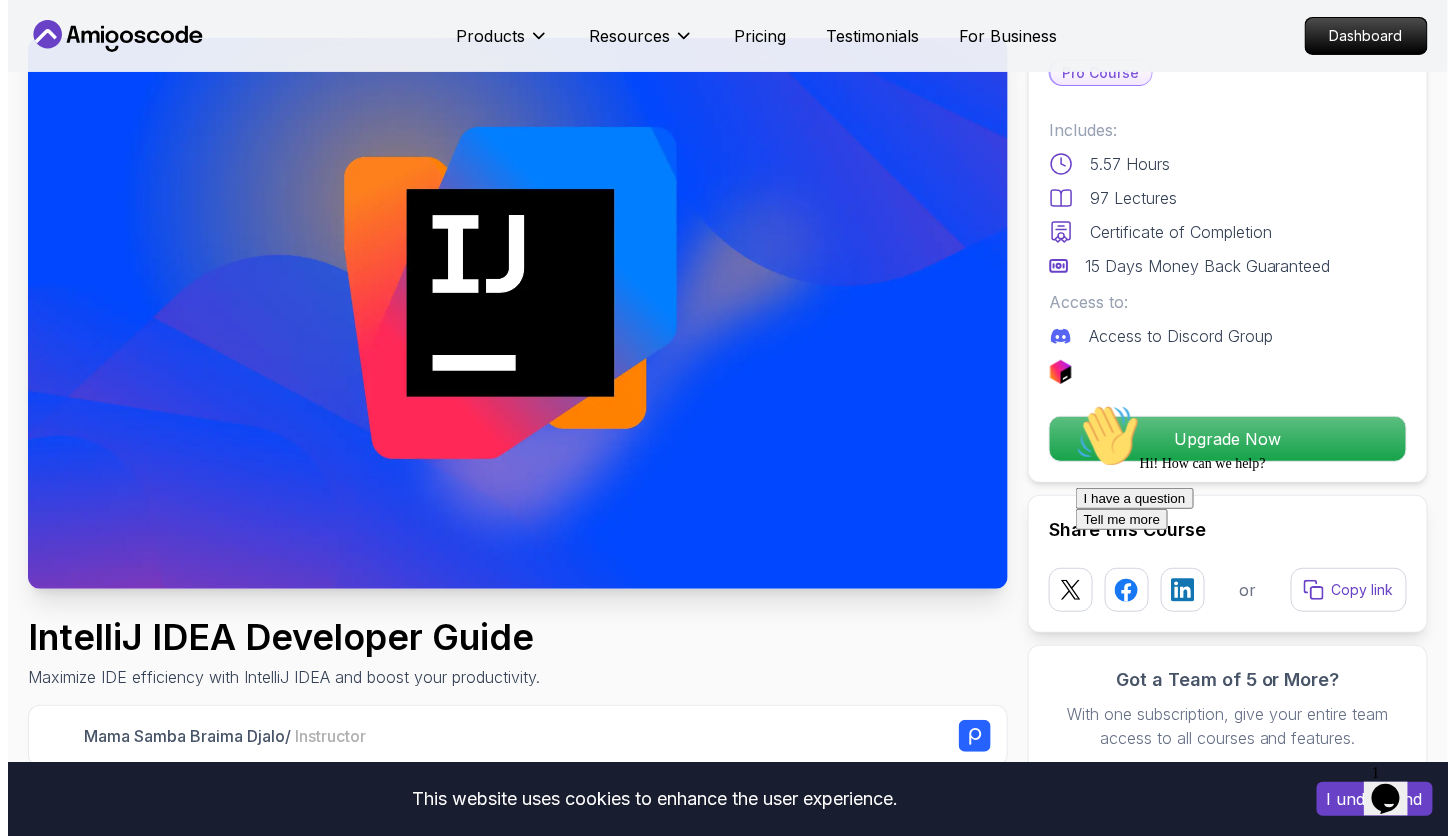 scroll, scrollTop: 0, scrollLeft: 0, axis: both 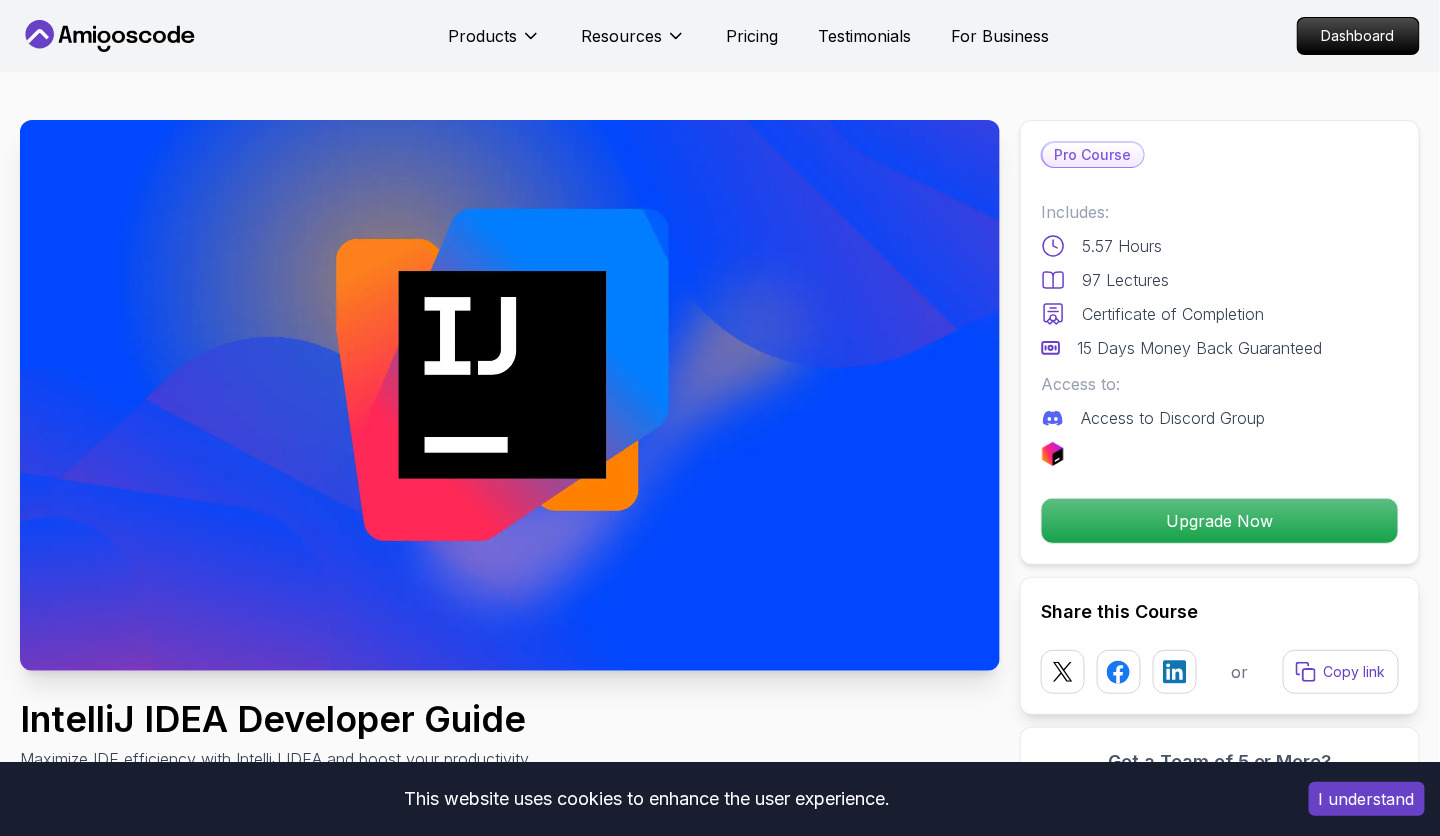 click on "I understand" at bounding box center (1367, 799) 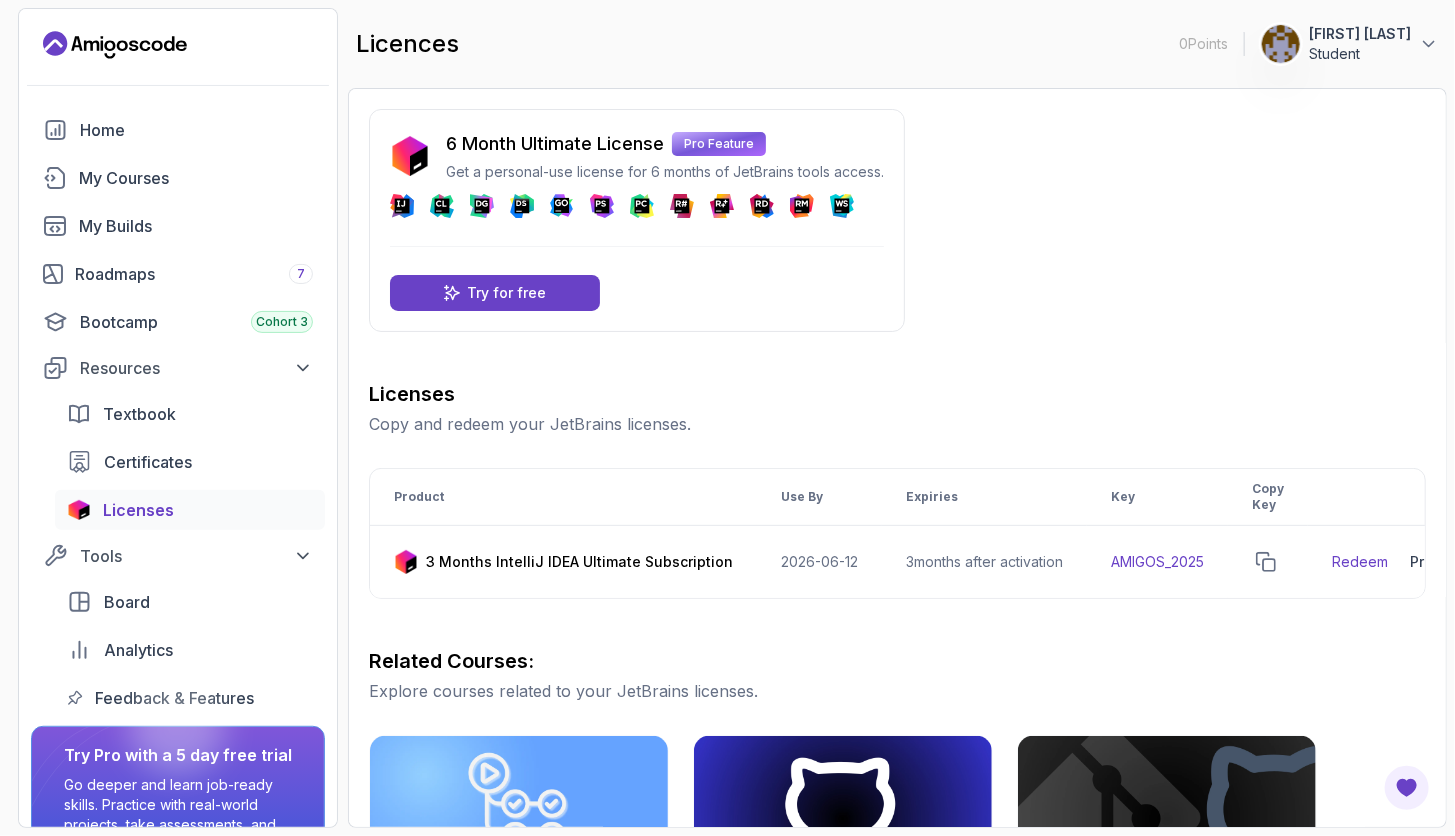 scroll, scrollTop: 25, scrollLeft: 0, axis: vertical 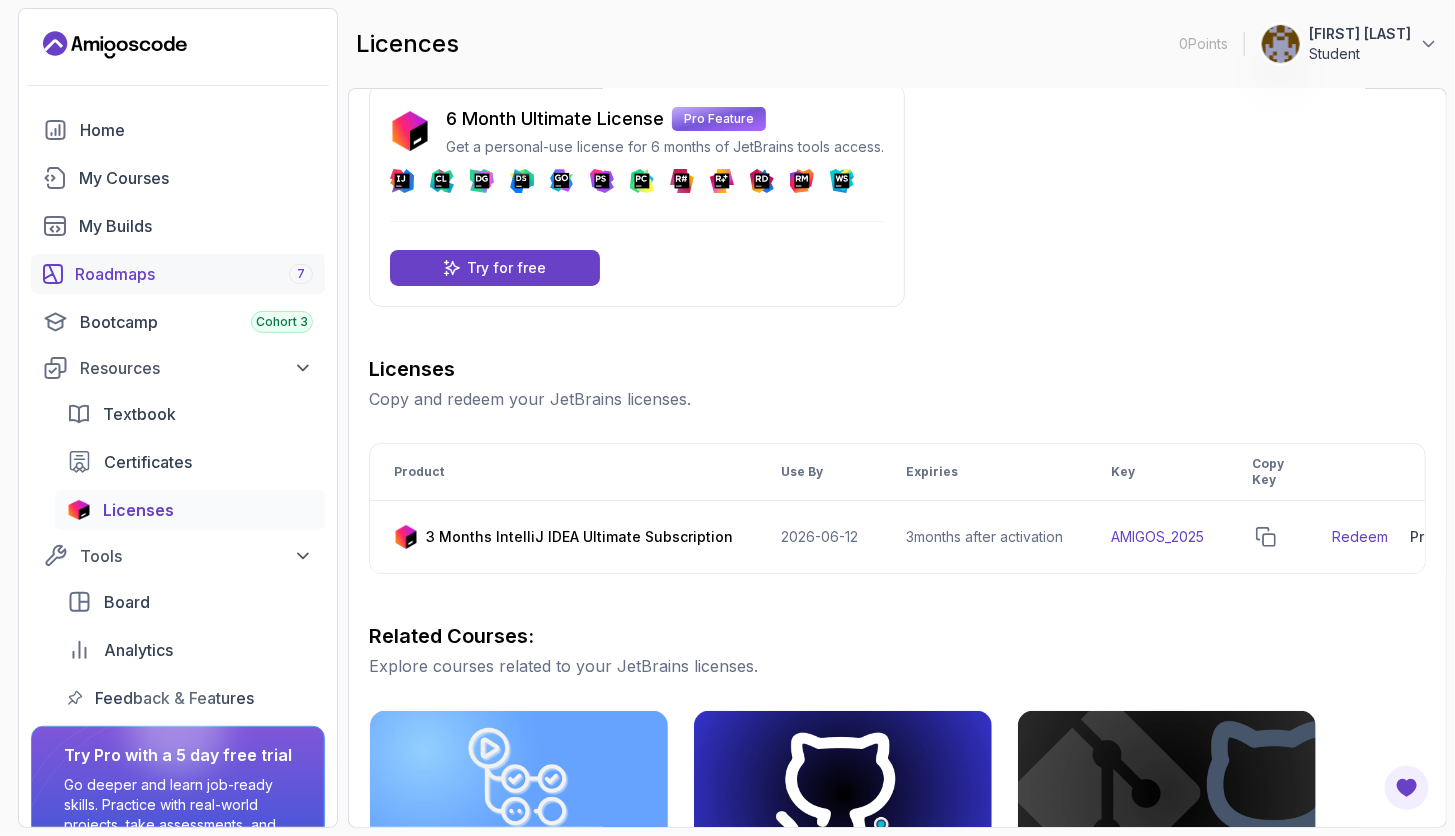 click on "Roadmaps 7" at bounding box center (194, 274) 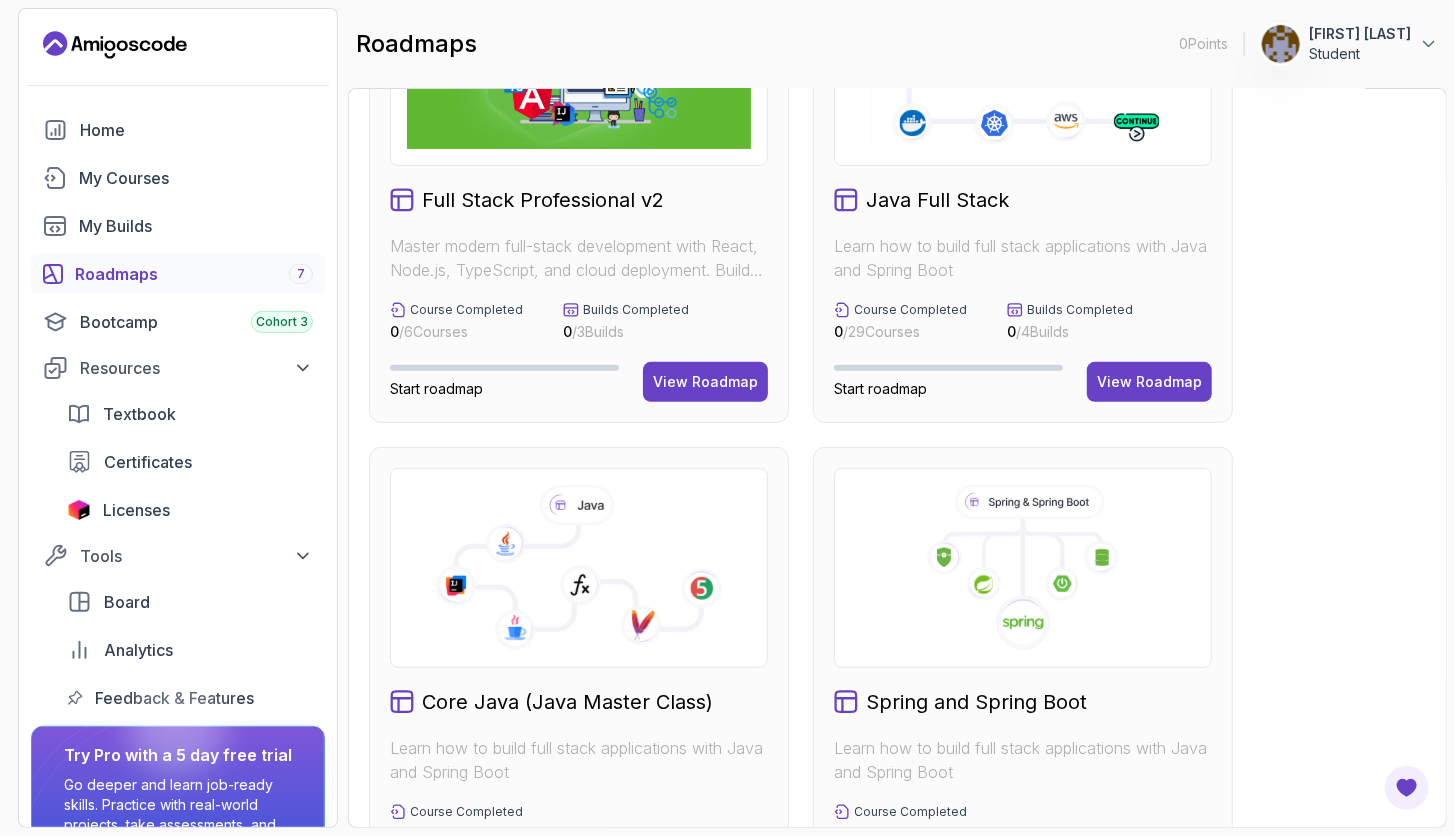 scroll, scrollTop: 2, scrollLeft: 0, axis: vertical 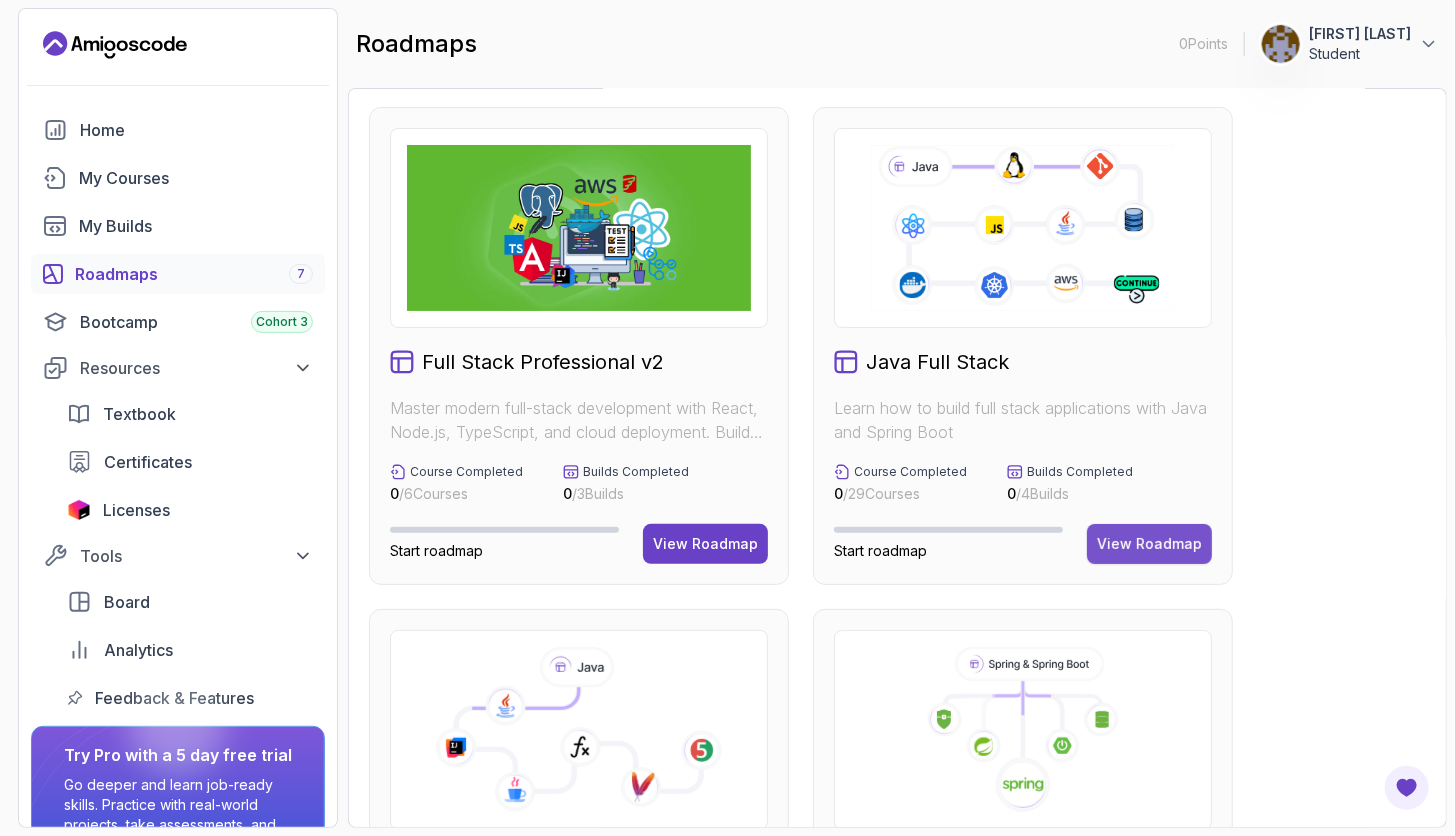 click on "View Roadmap" at bounding box center [1149, 544] 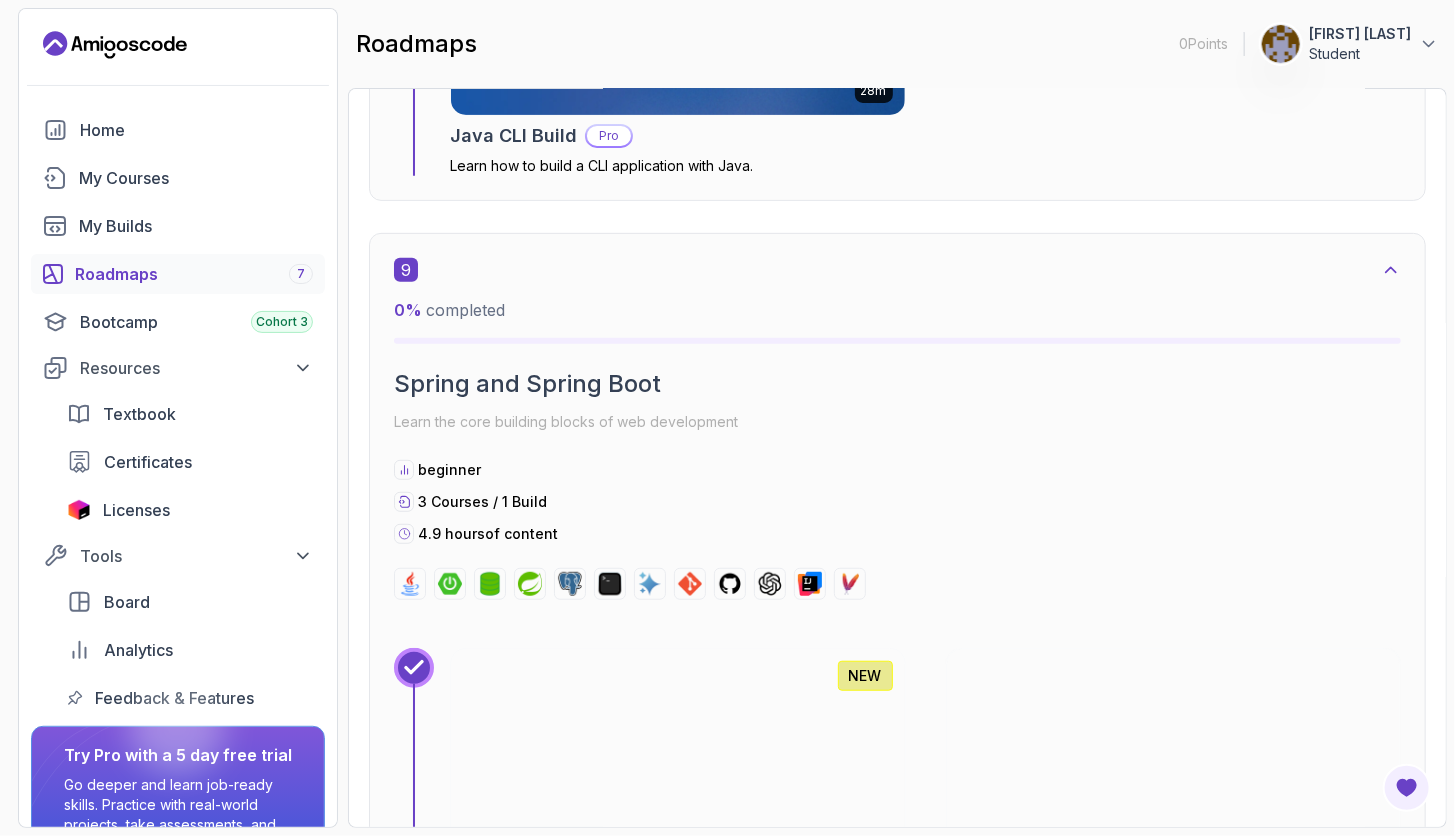 scroll, scrollTop: 7138, scrollLeft: 0, axis: vertical 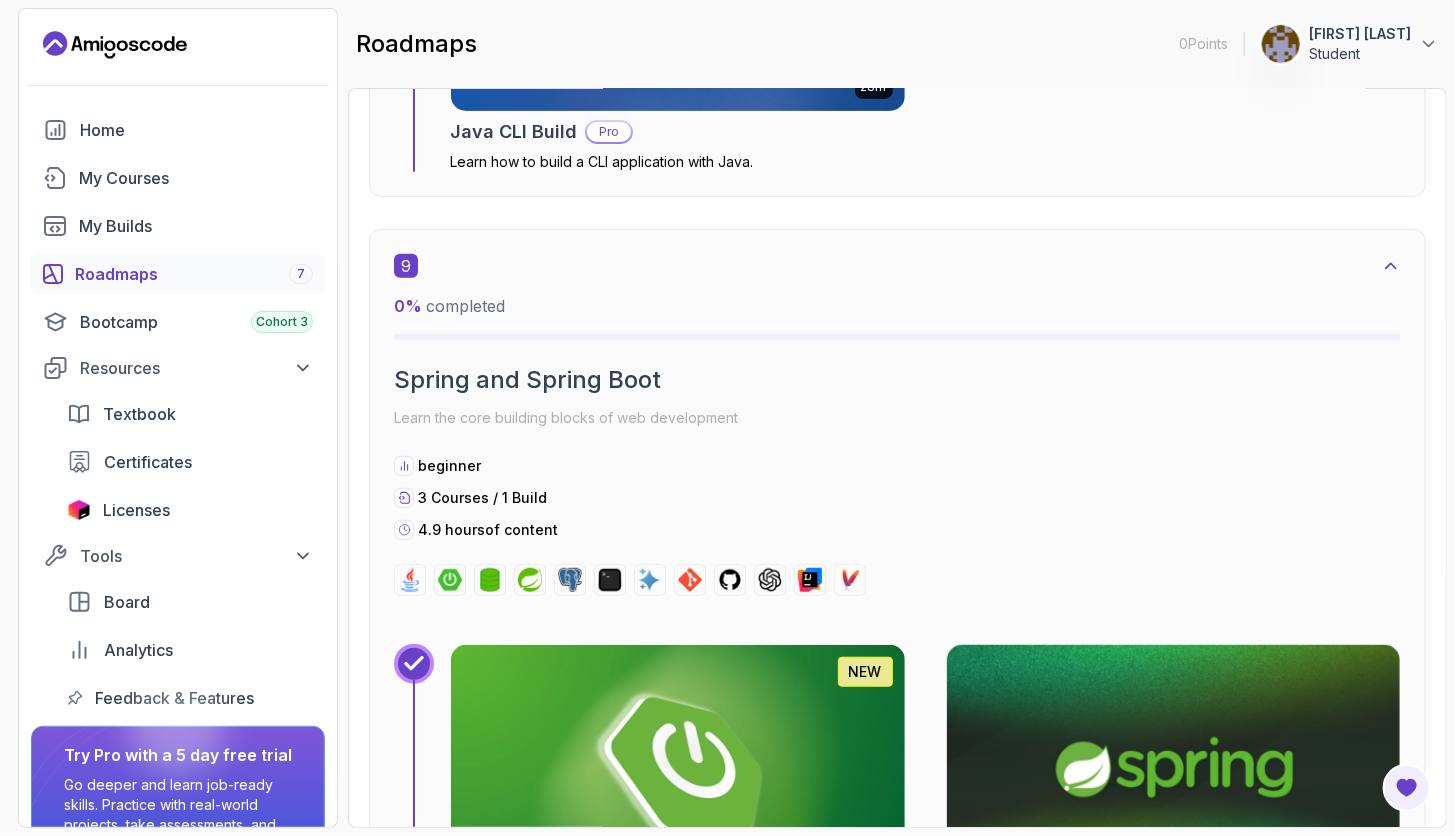 click on "Roadmaps 7" at bounding box center (194, 274) 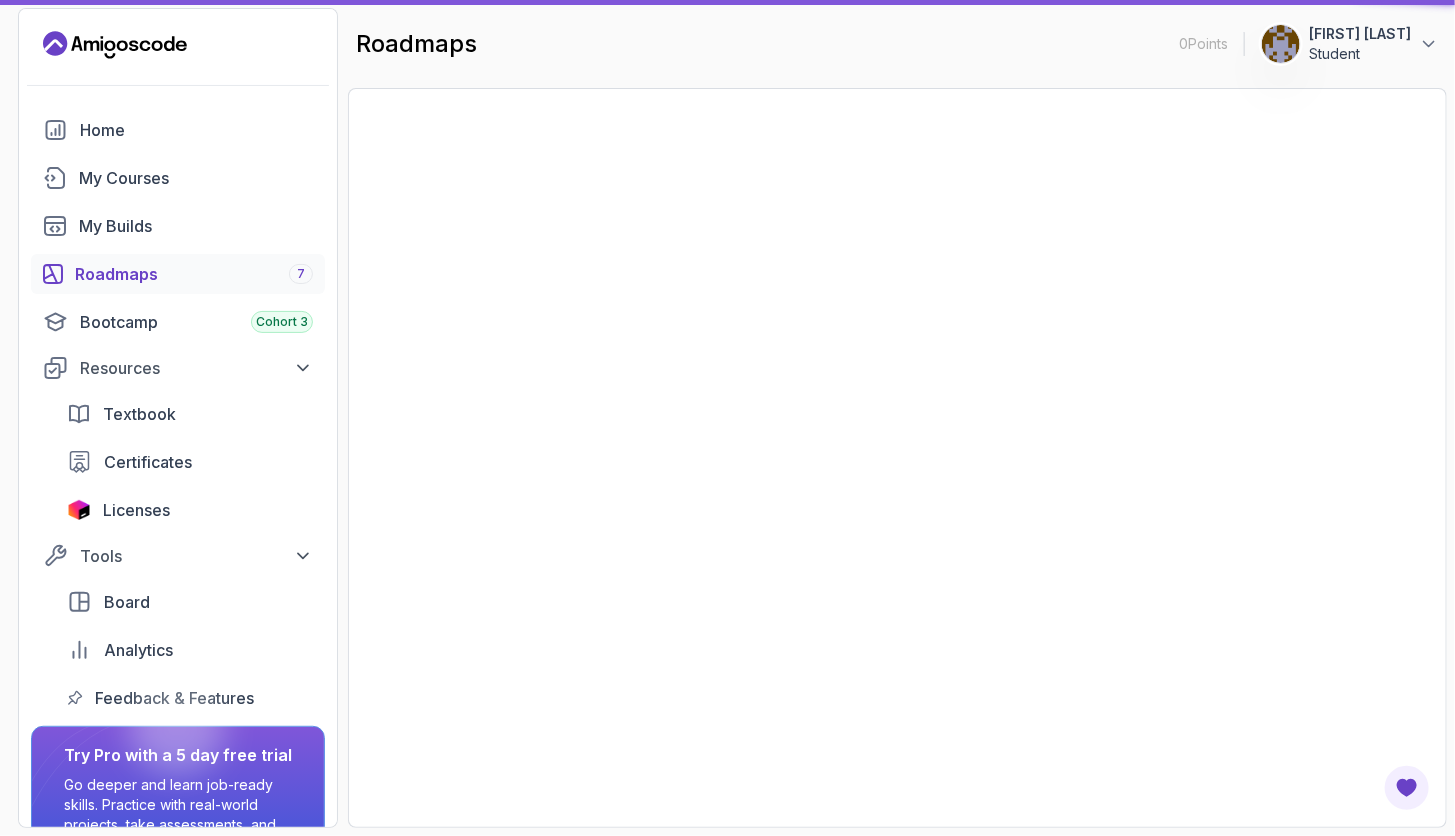 scroll, scrollTop: 0, scrollLeft: 0, axis: both 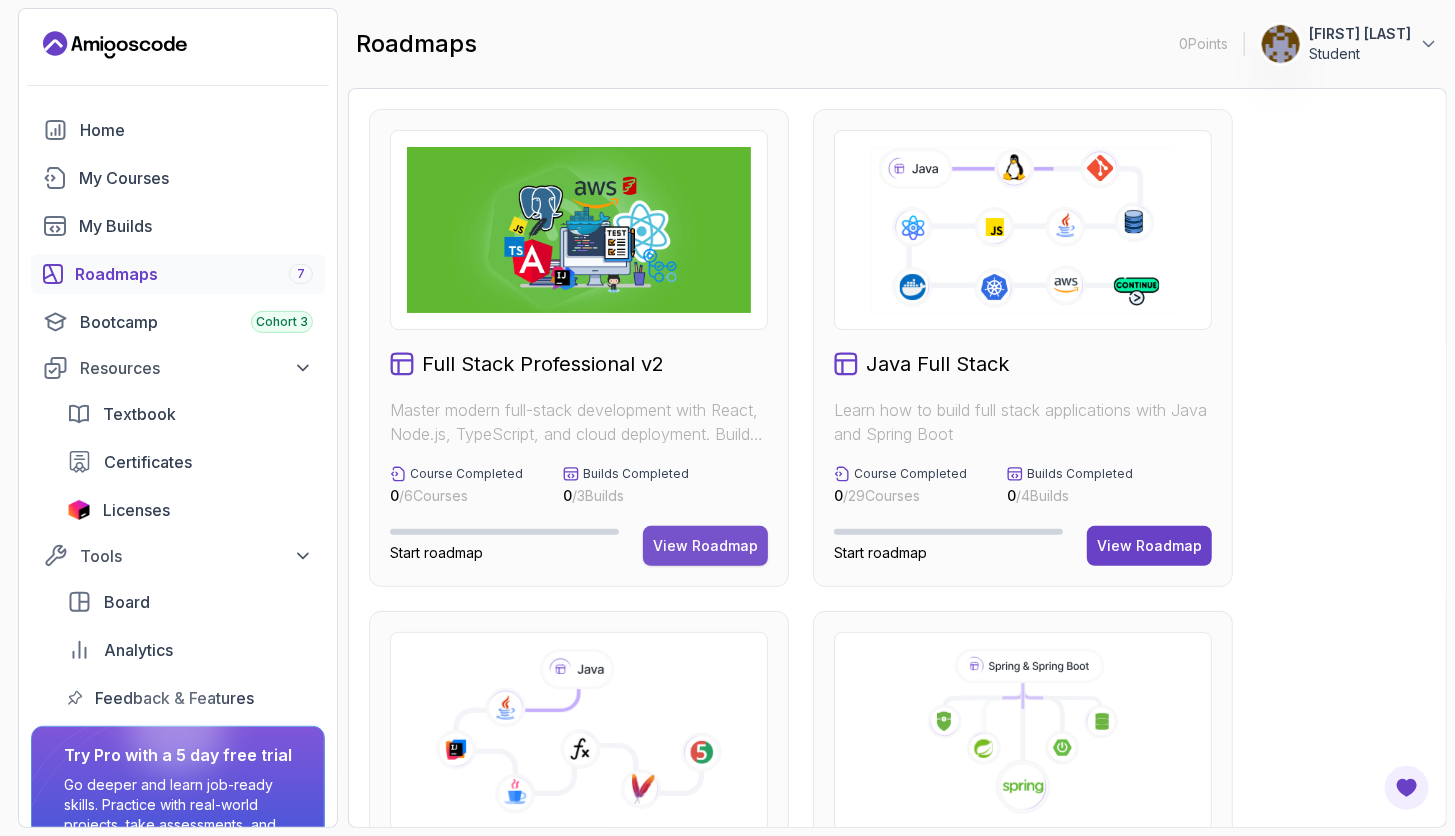 click on "View Roadmap" at bounding box center [705, 546] 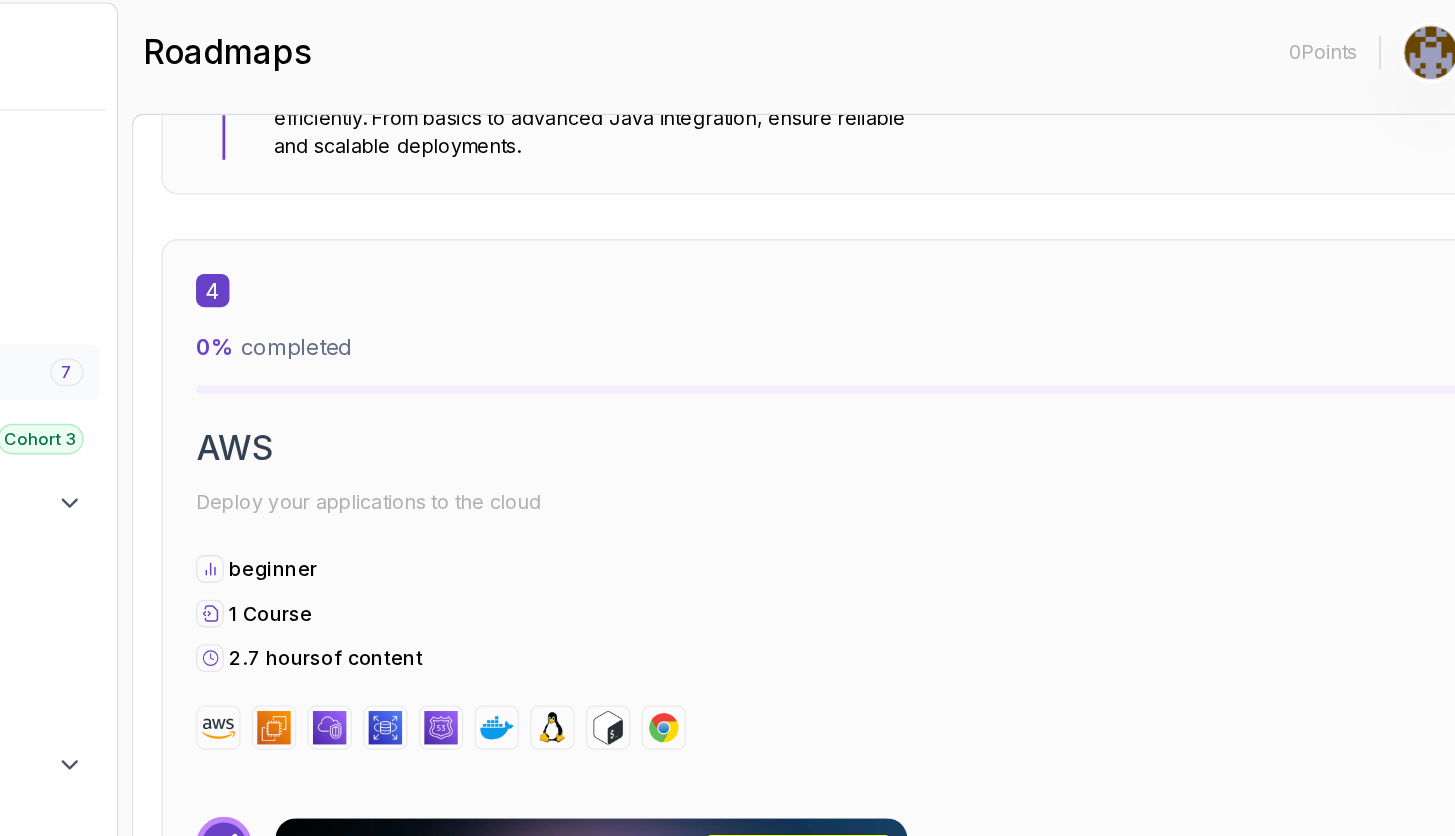 scroll, scrollTop: 3635, scrollLeft: 0, axis: vertical 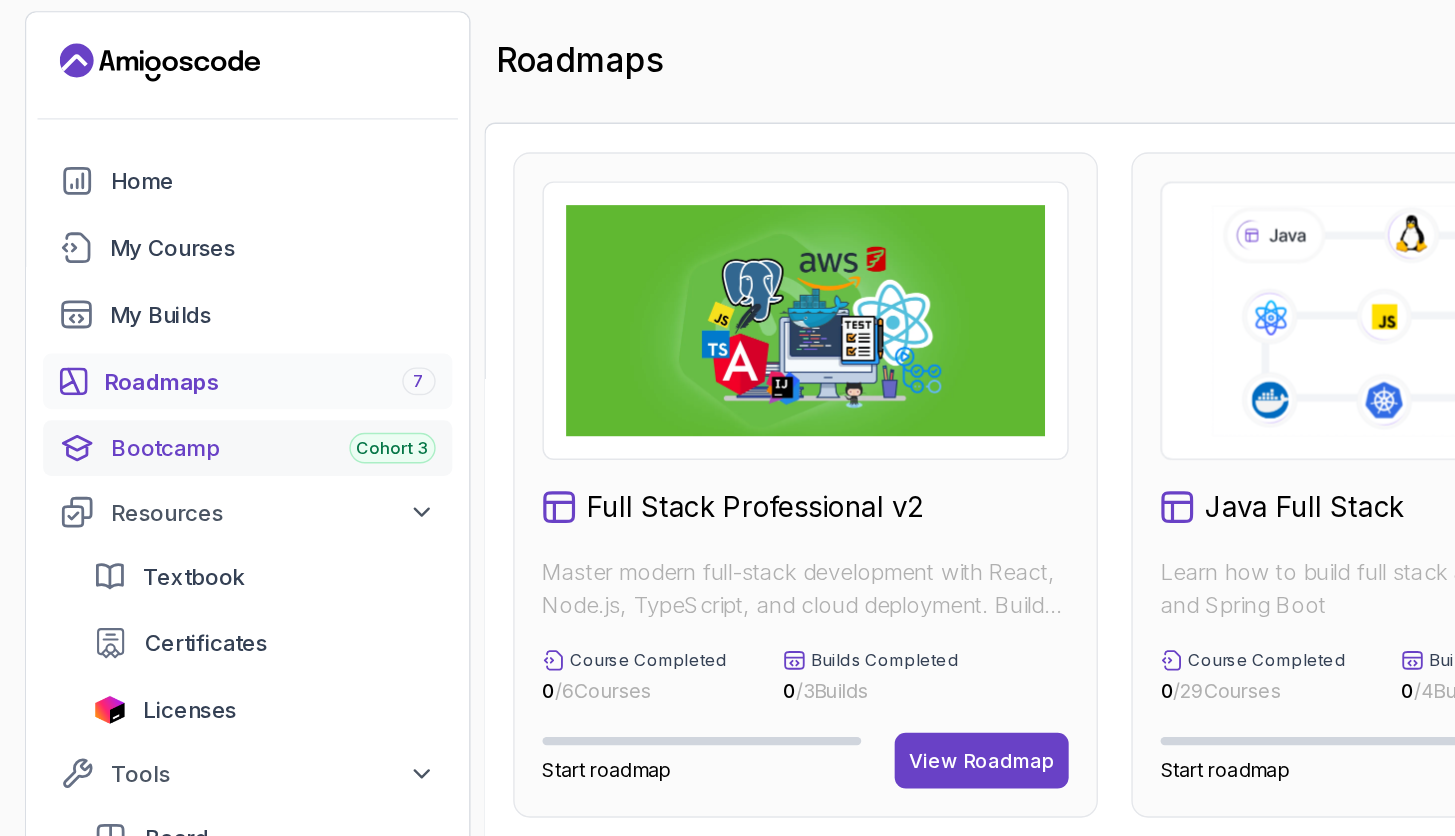 drag, startPoint x: 114, startPoint y: 175, endPoint x: 160, endPoint y: 244, distance: 82.92768 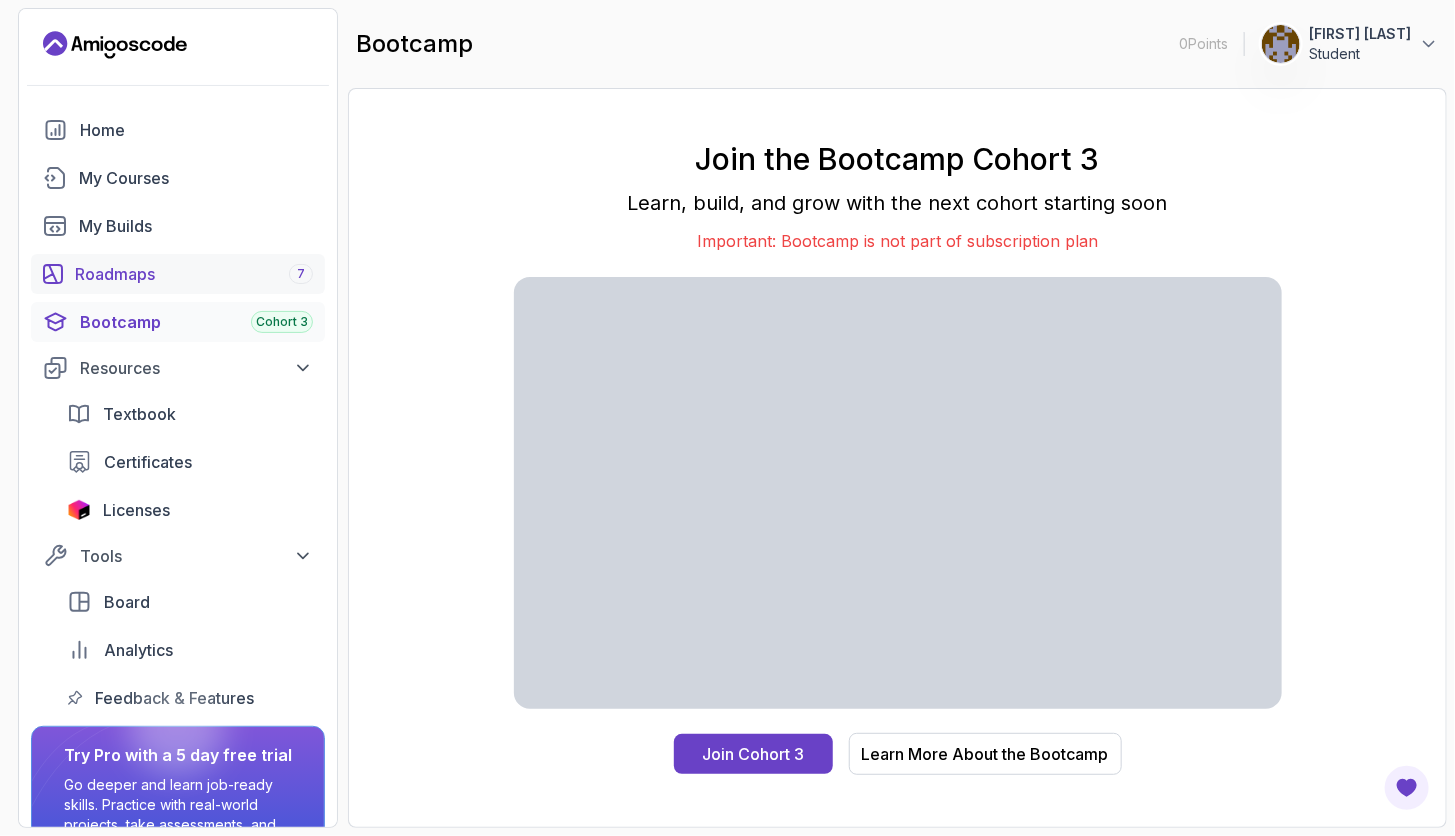 click on "Roadmaps 7" at bounding box center [194, 274] 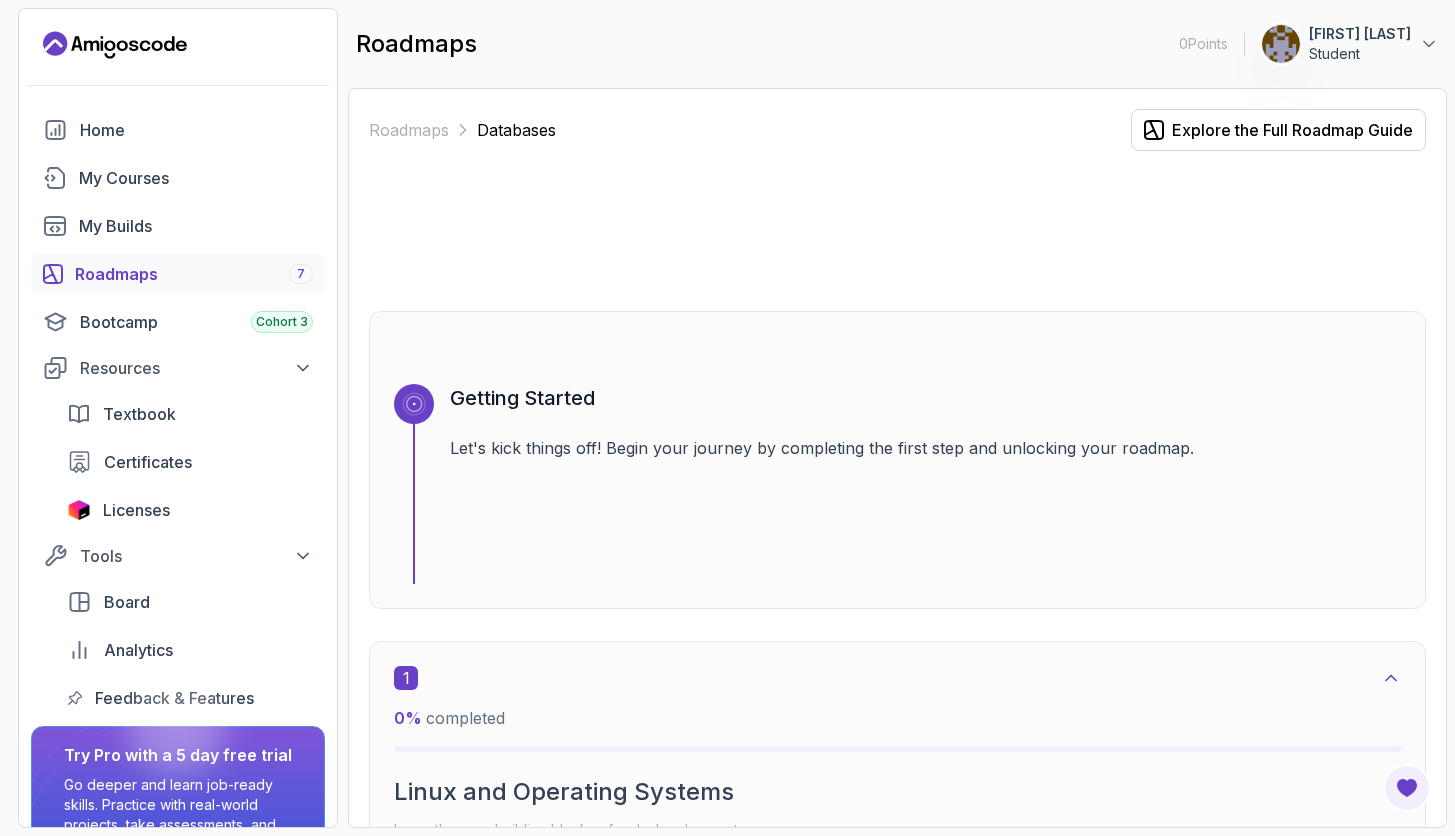 scroll, scrollTop: 0, scrollLeft: 0, axis: both 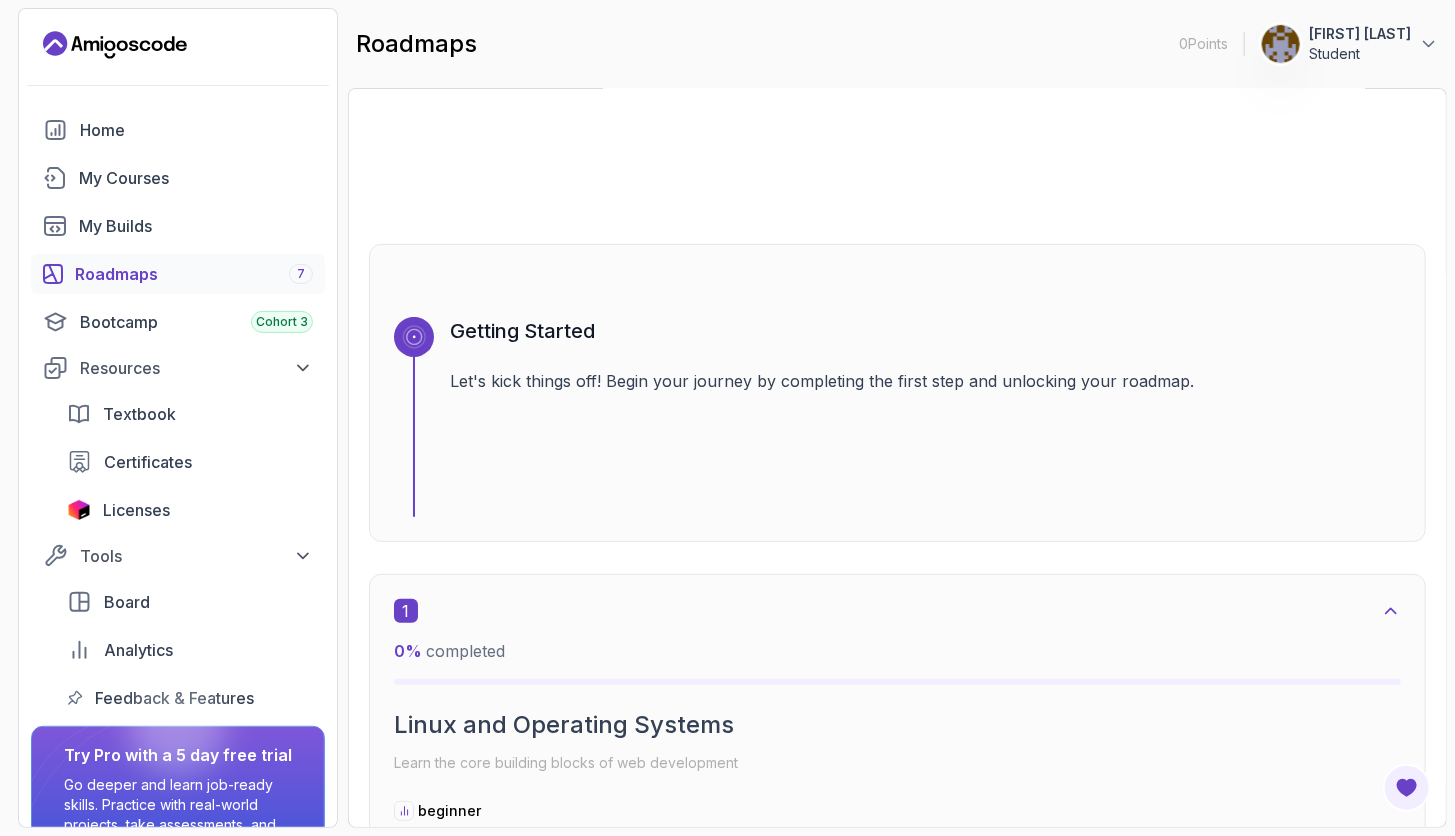 click on "Try for free" at bounding box center (178, 895) 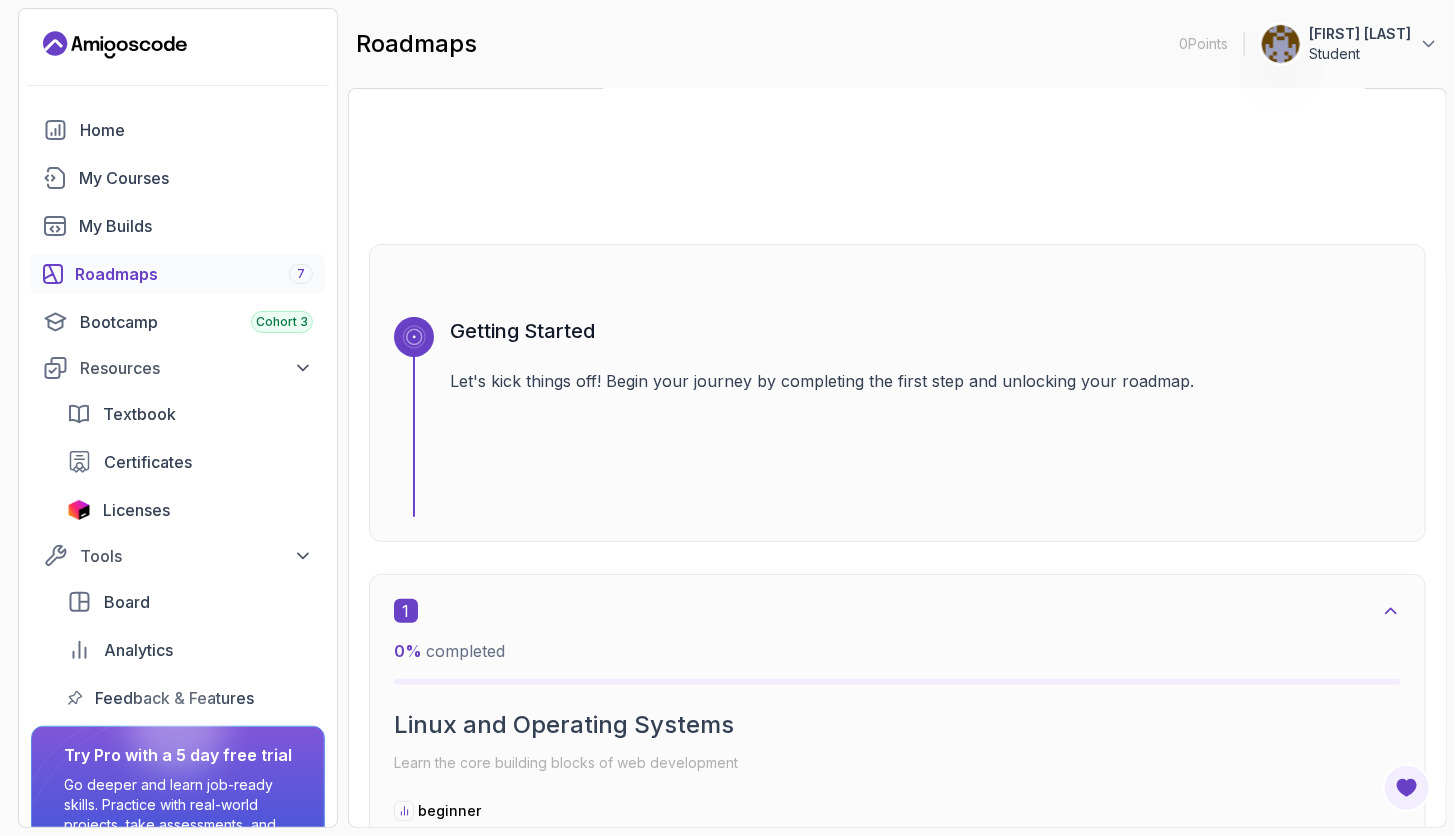 scroll, scrollTop: 0, scrollLeft: 0, axis: both 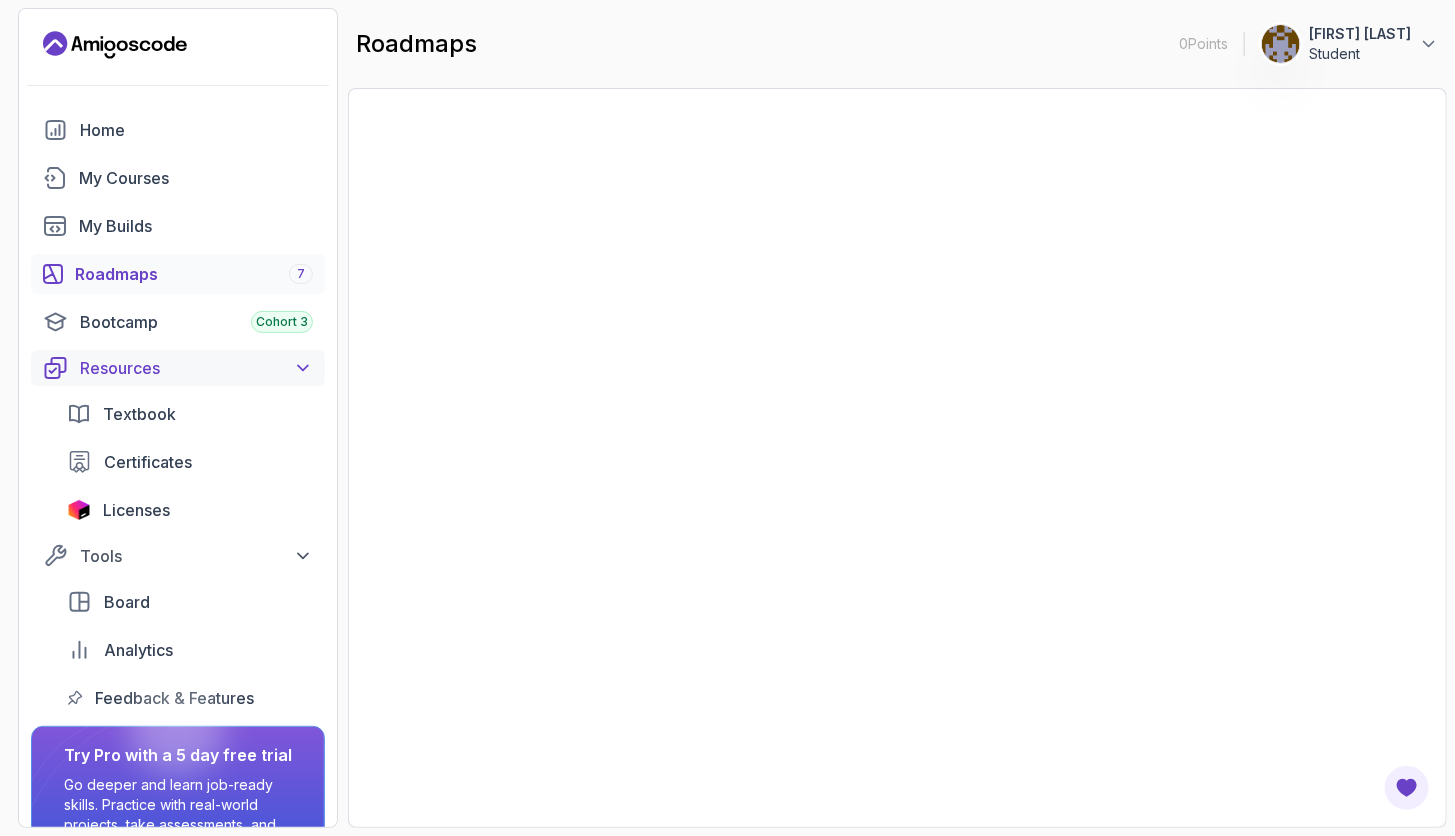 click on "Resources" at bounding box center [196, 368] 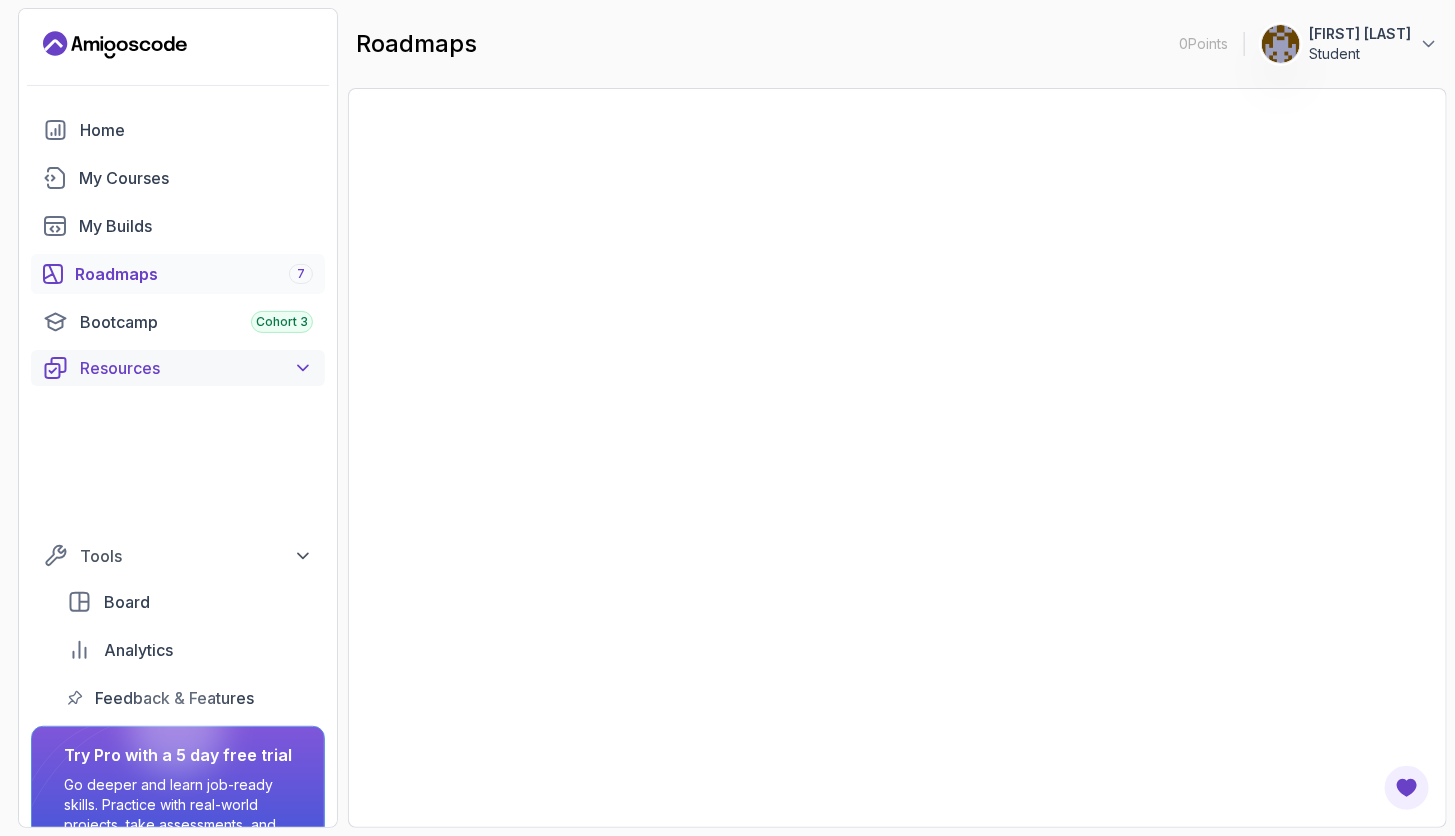 click on "Resources" at bounding box center [178, 368] 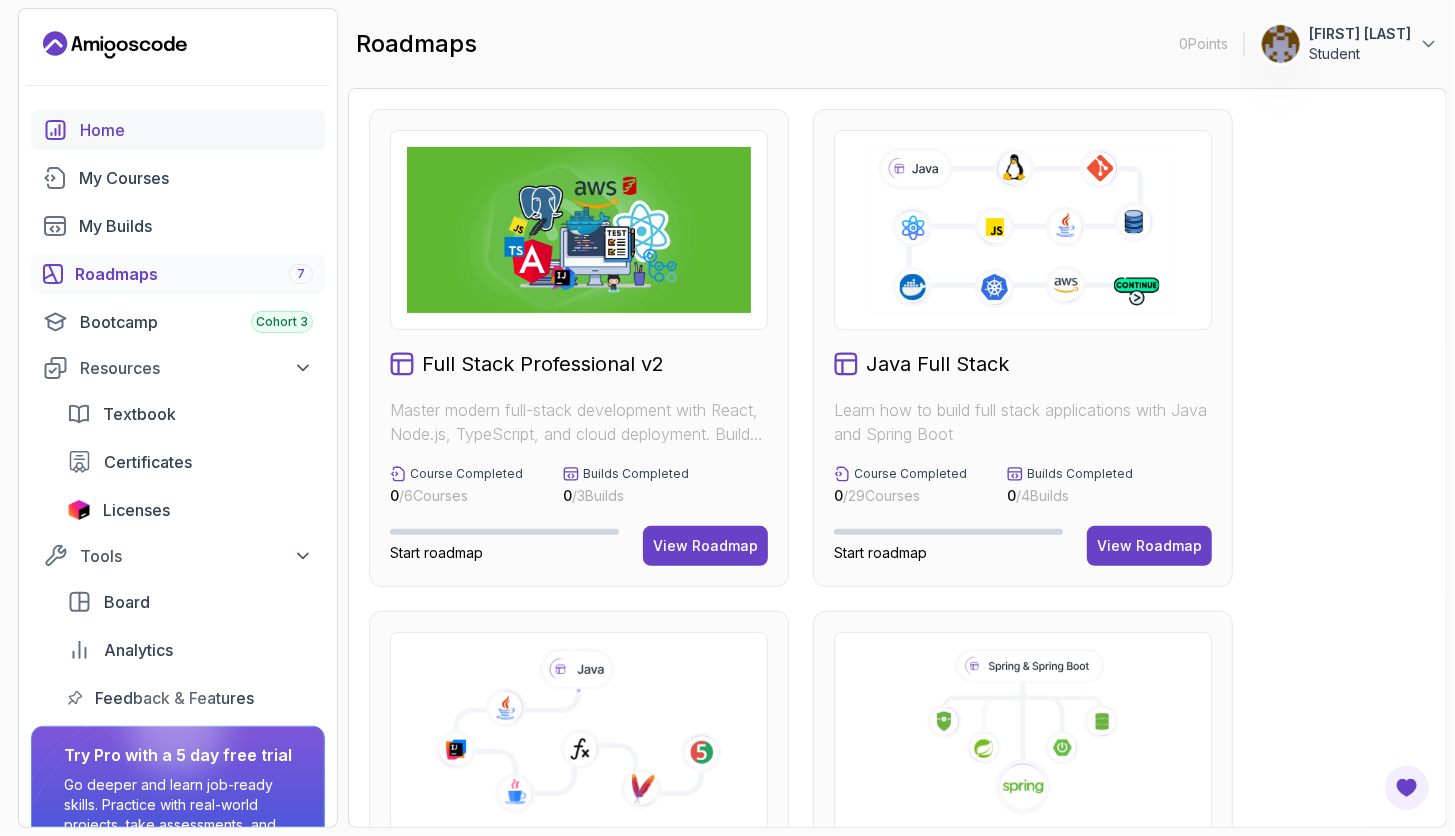 click on "Home" at bounding box center [196, 130] 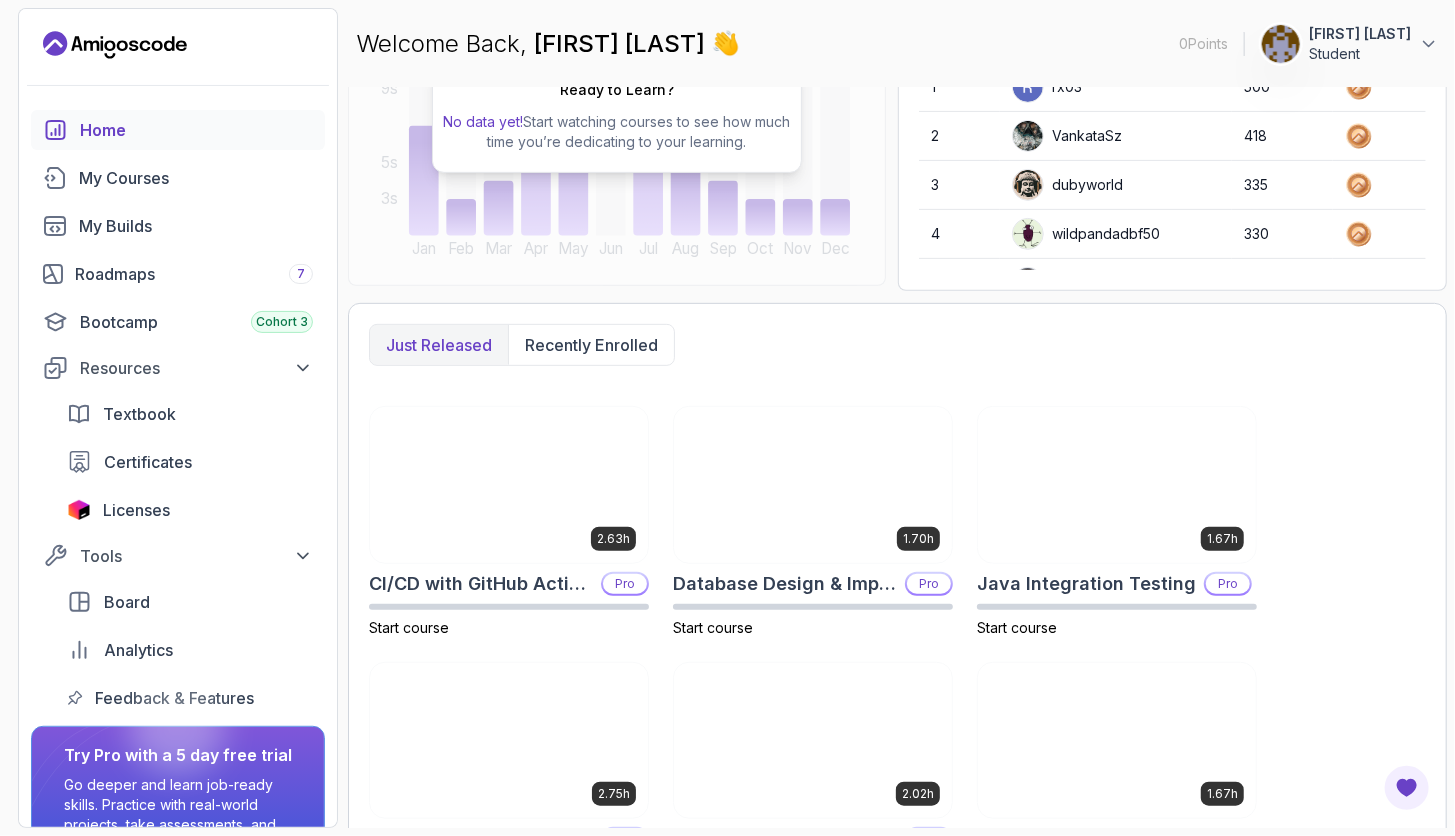 scroll, scrollTop: 310, scrollLeft: 0, axis: vertical 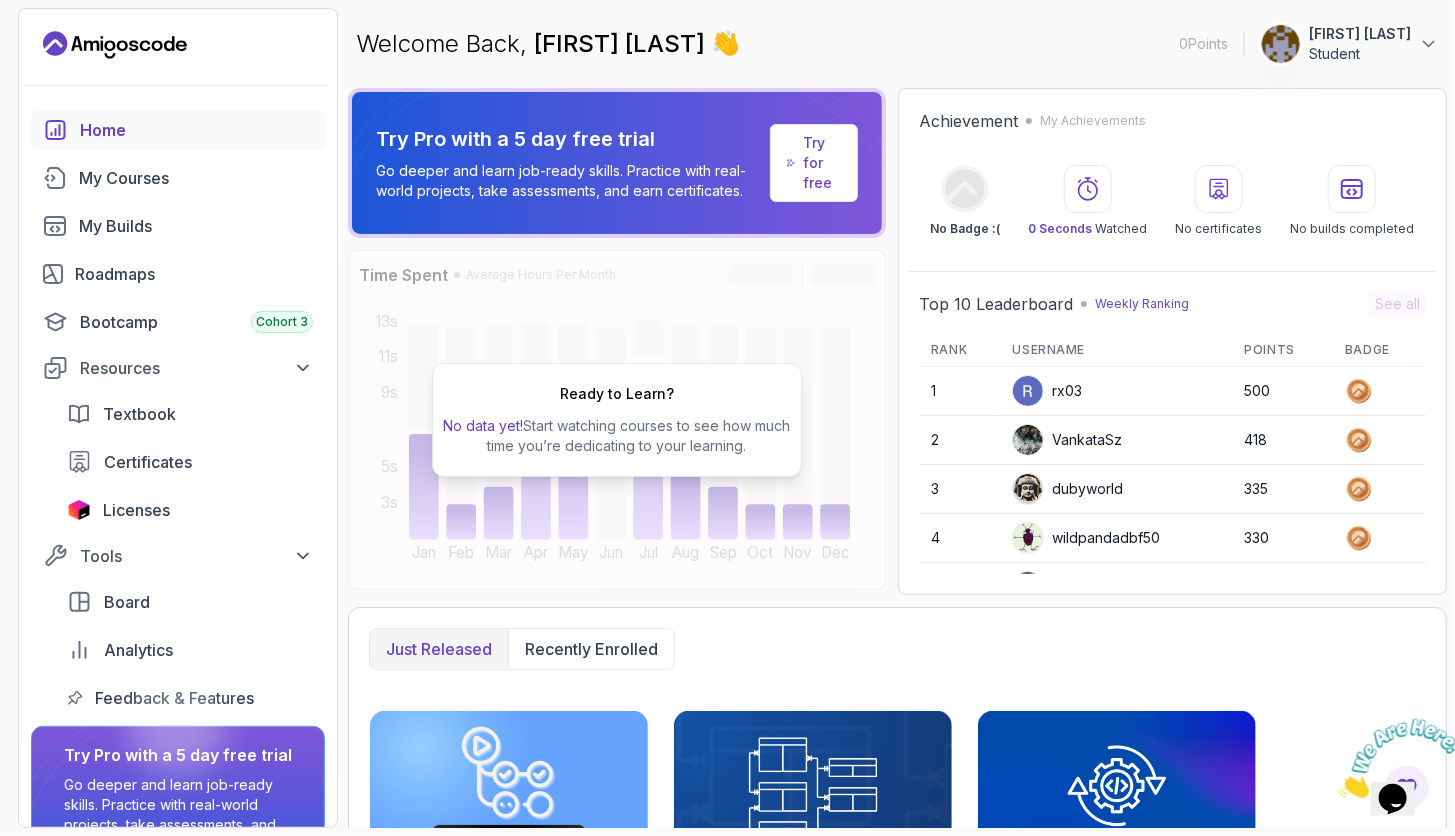 click at bounding box center (1338, 791) 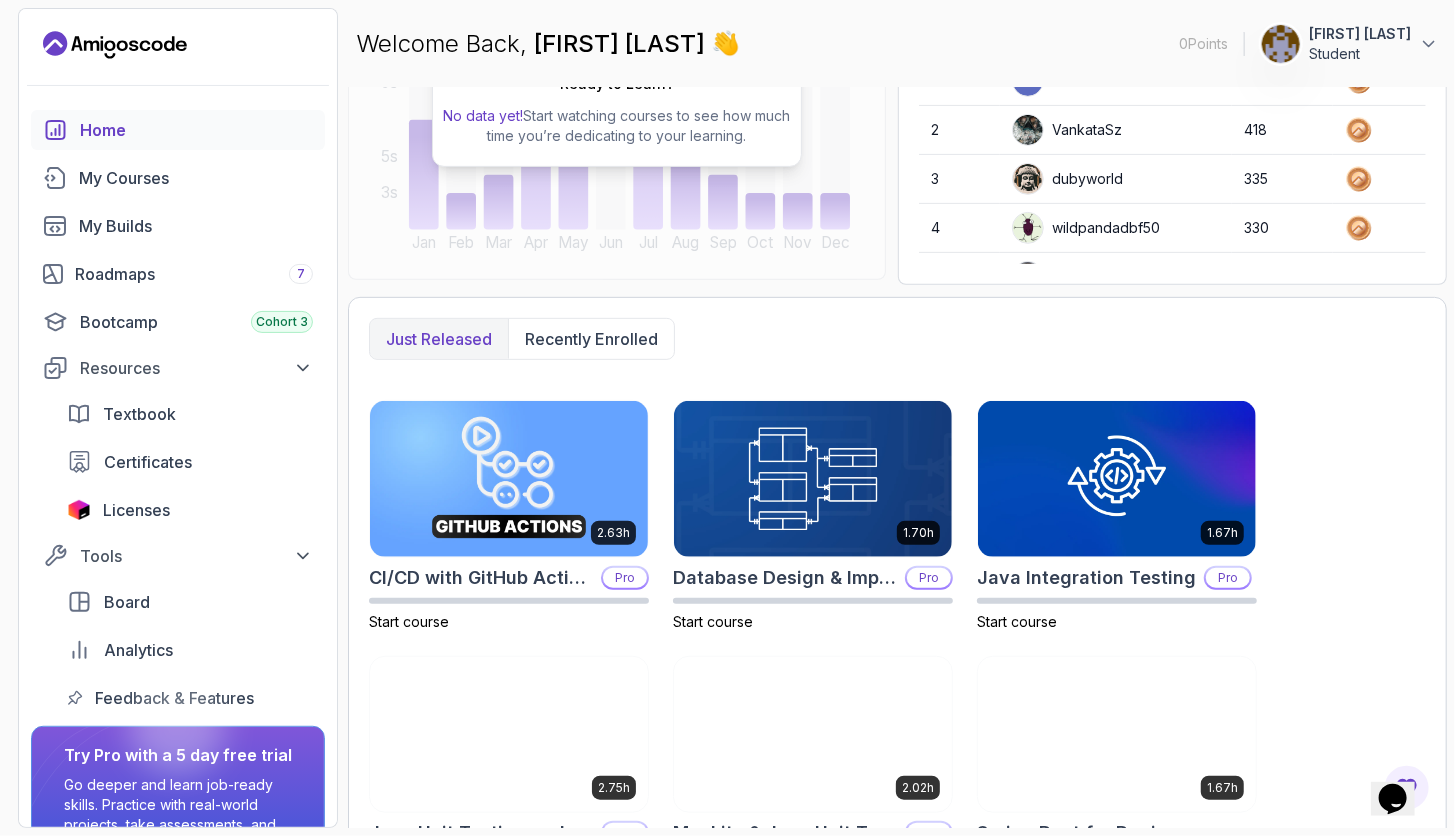scroll, scrollTop: 0, scrollLeft: 0, axis: both 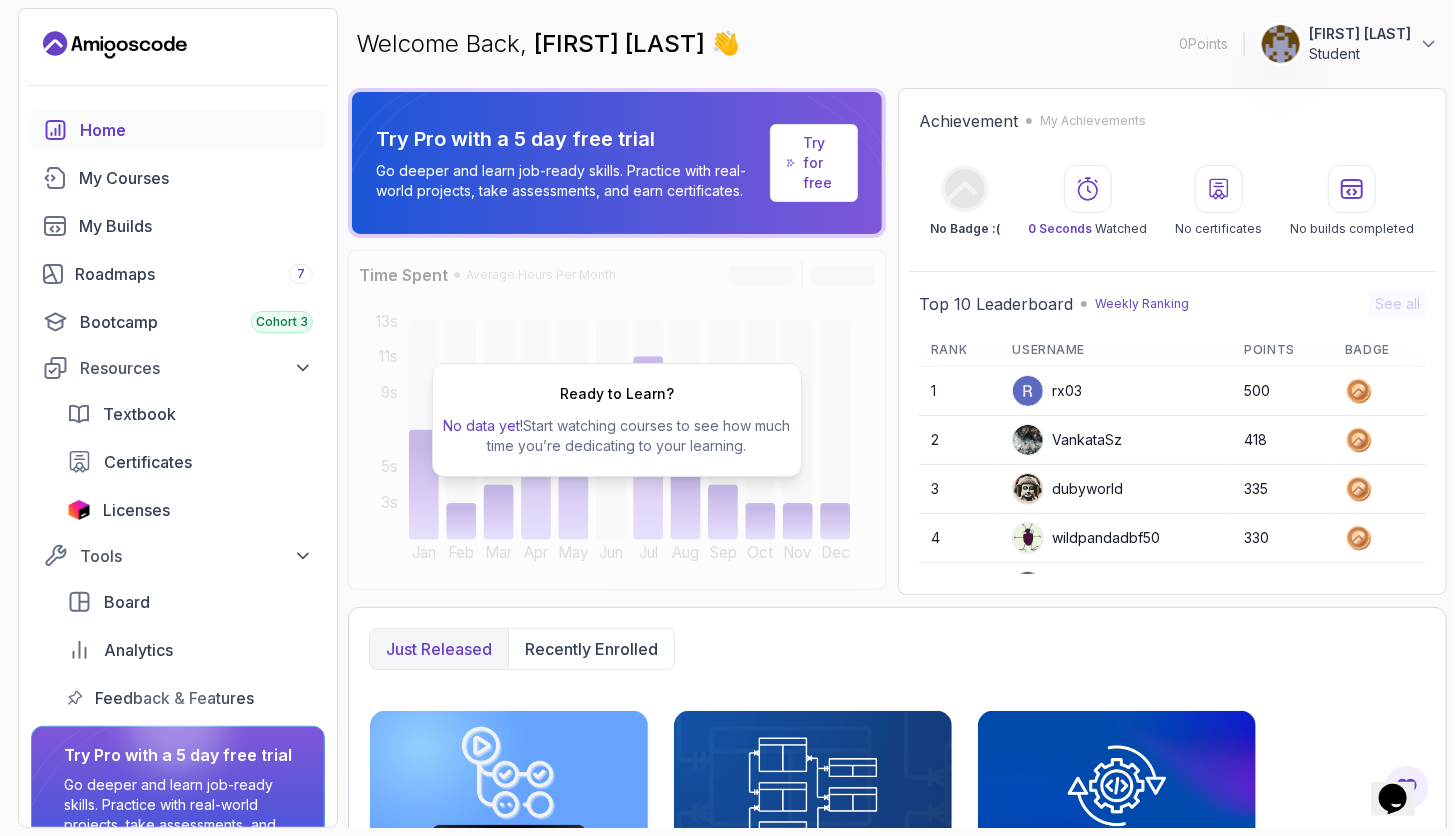 click on "Try for free" at bounding box center (814, 163) 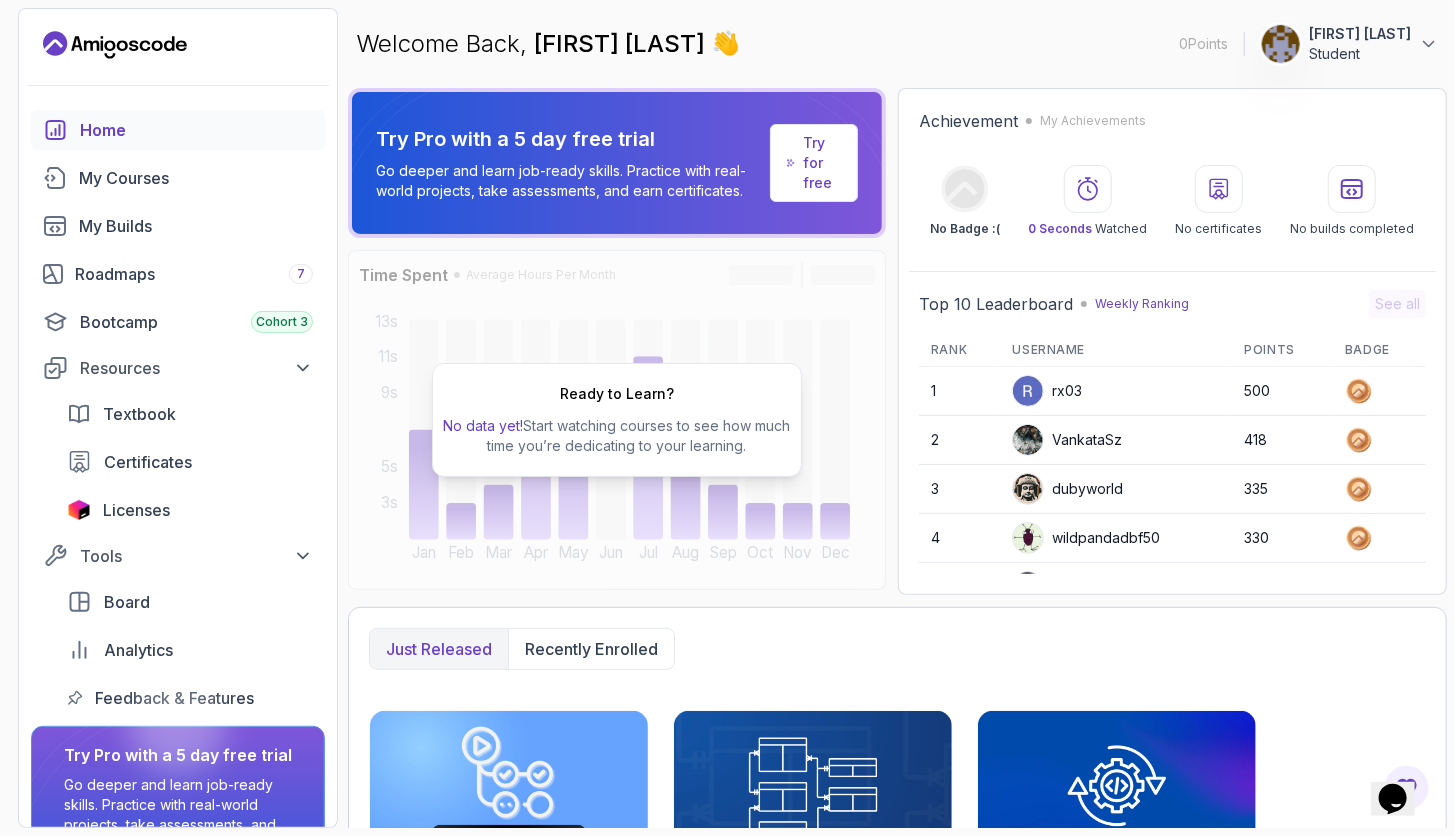 click on "Try for free" at bounding box center [814, 163] 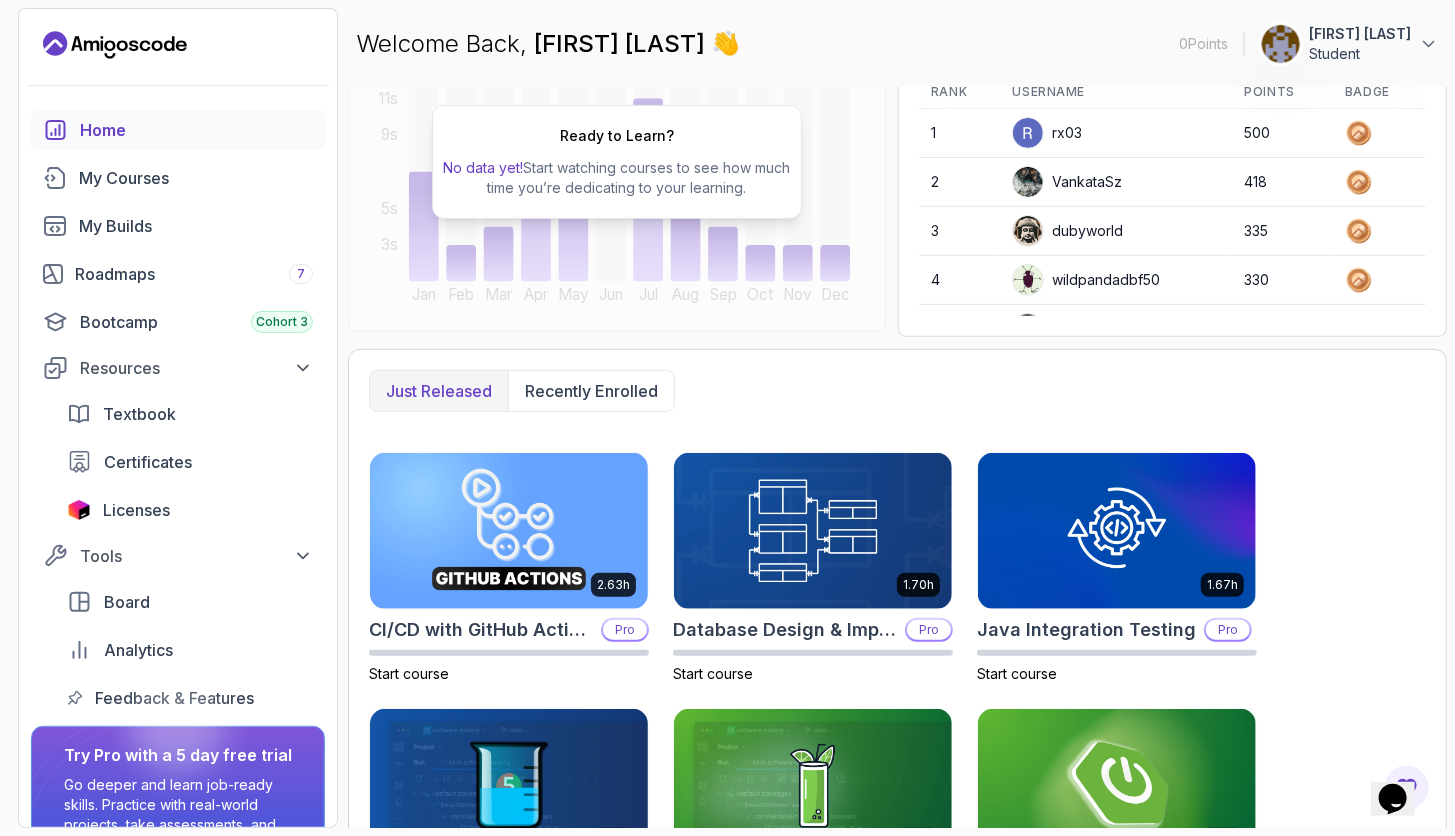 scroll, scrollTop: 310, scrollLeft: 0, axis: vertical 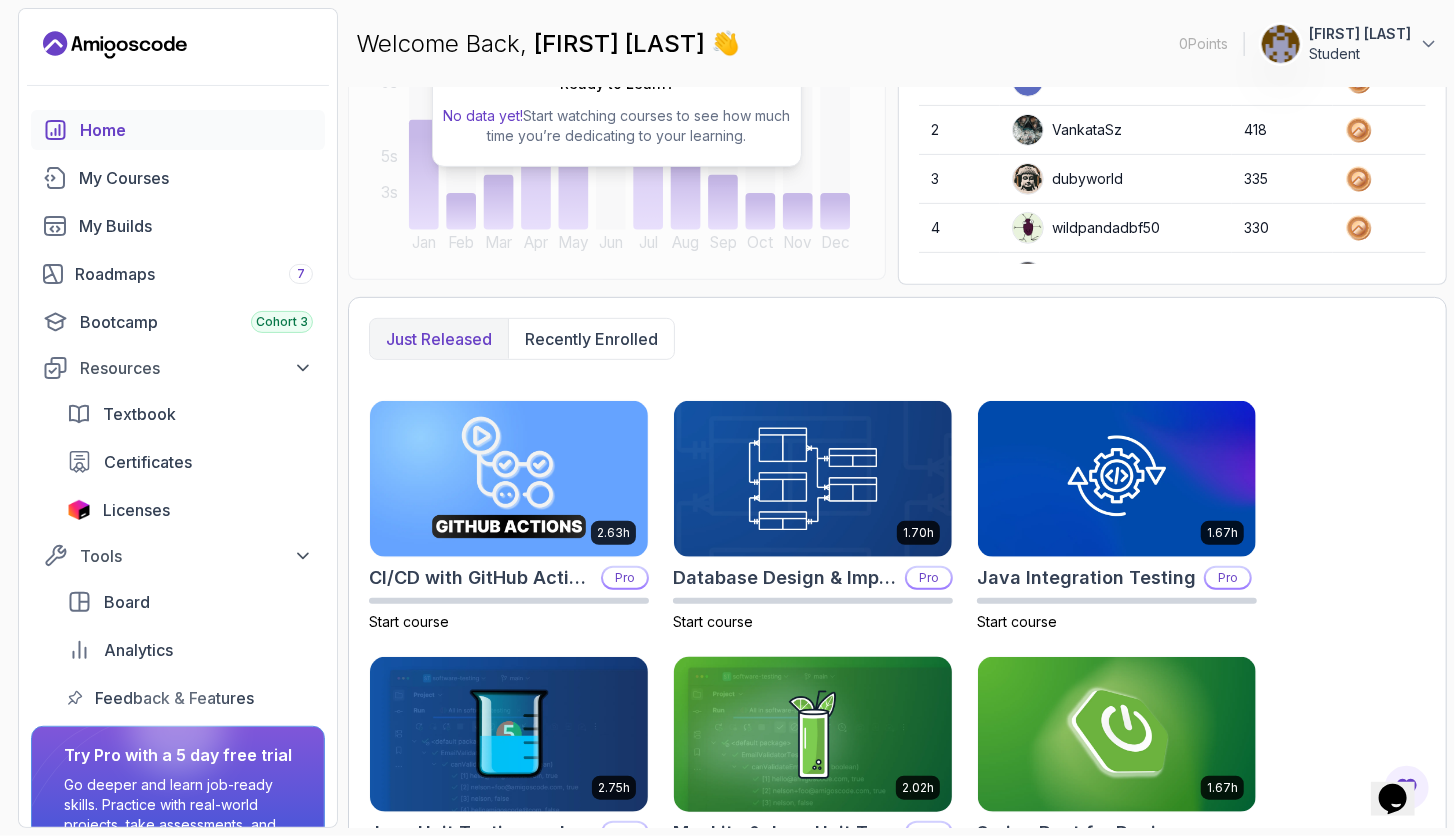 click at bounding box center (813, 734) 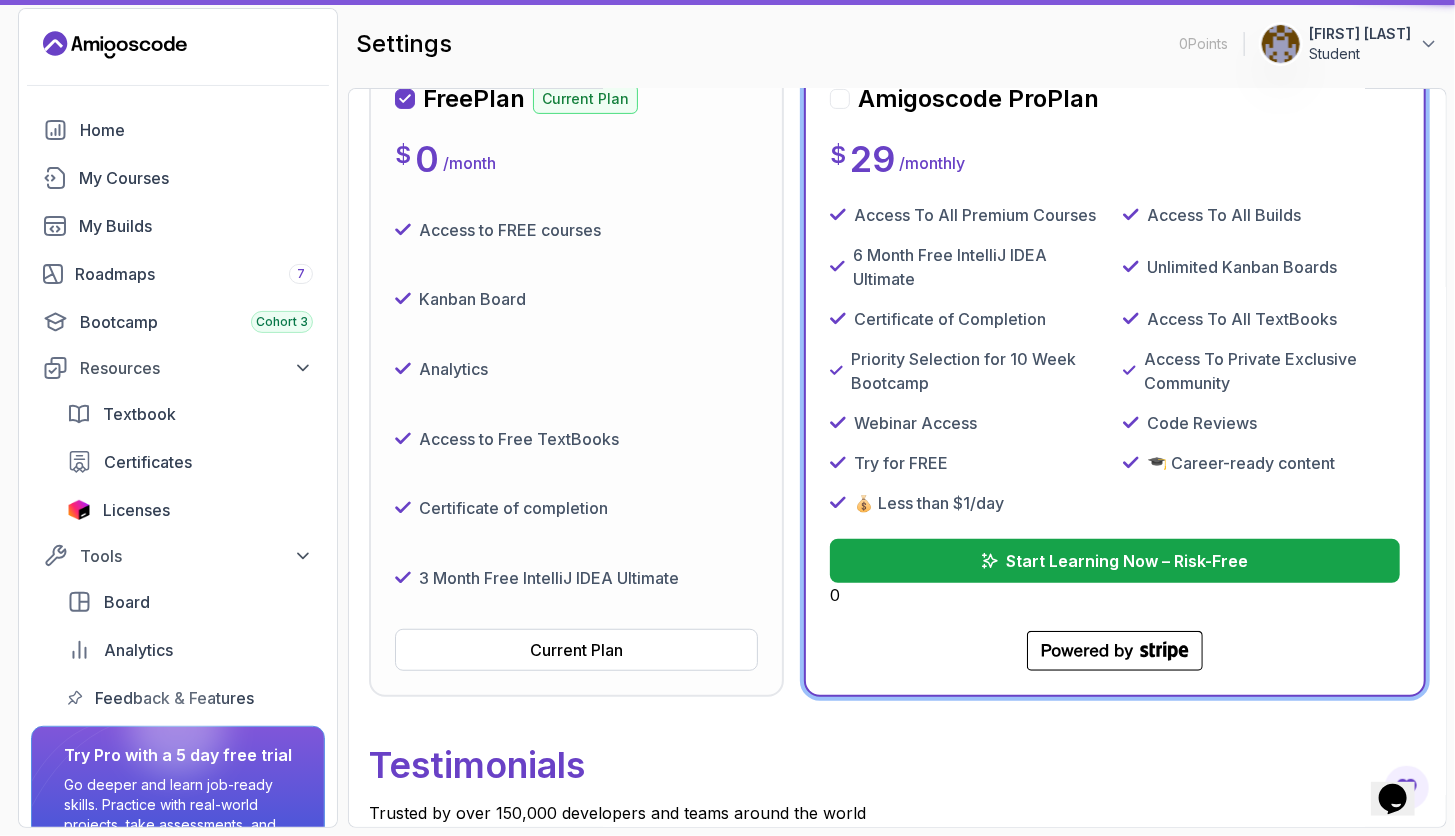 scroll, scrollTop: 0, scrollLeft: 0, axis: both 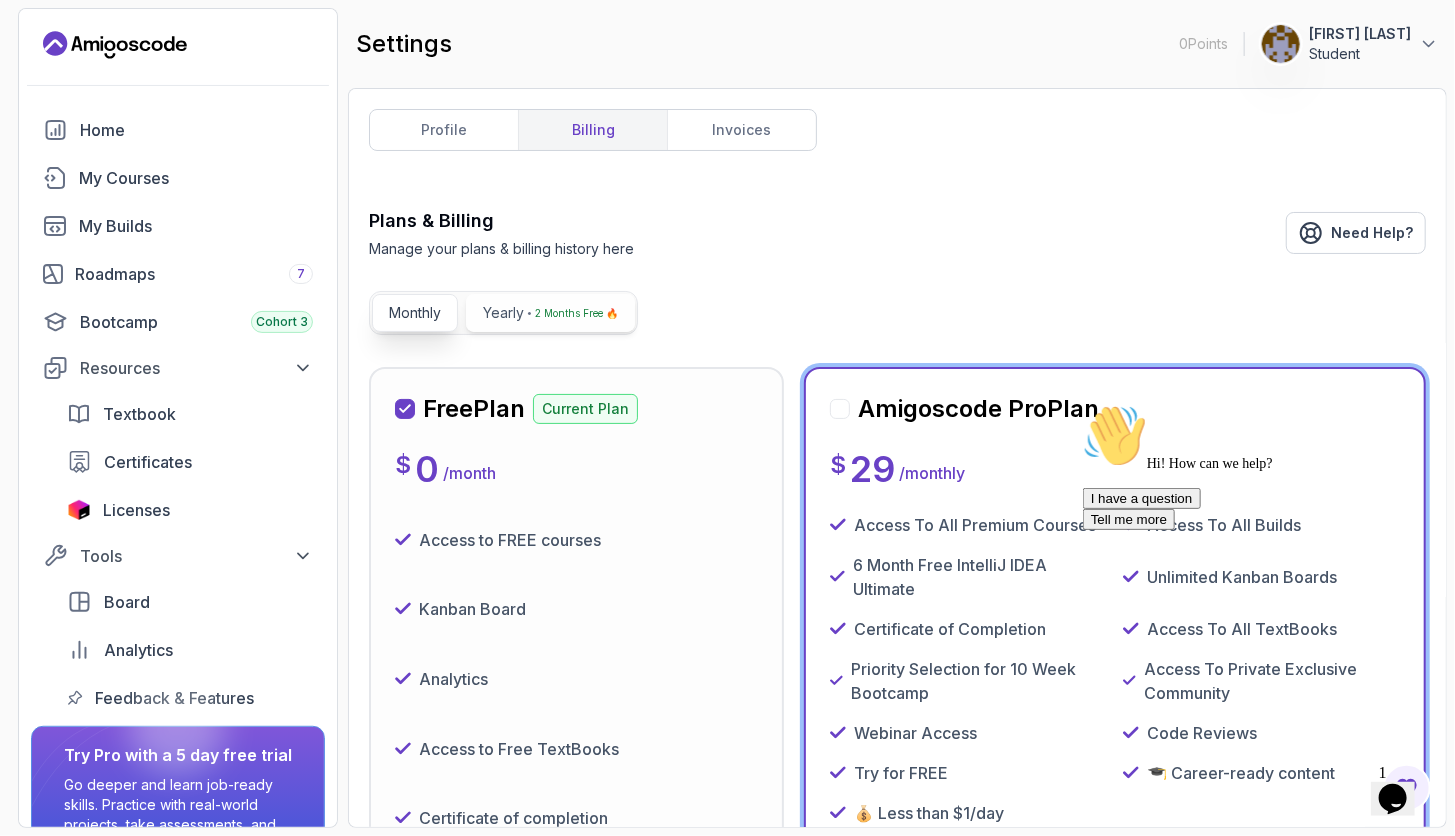 click on "2 Months Free 🔥" at bounding box center (576, 313) 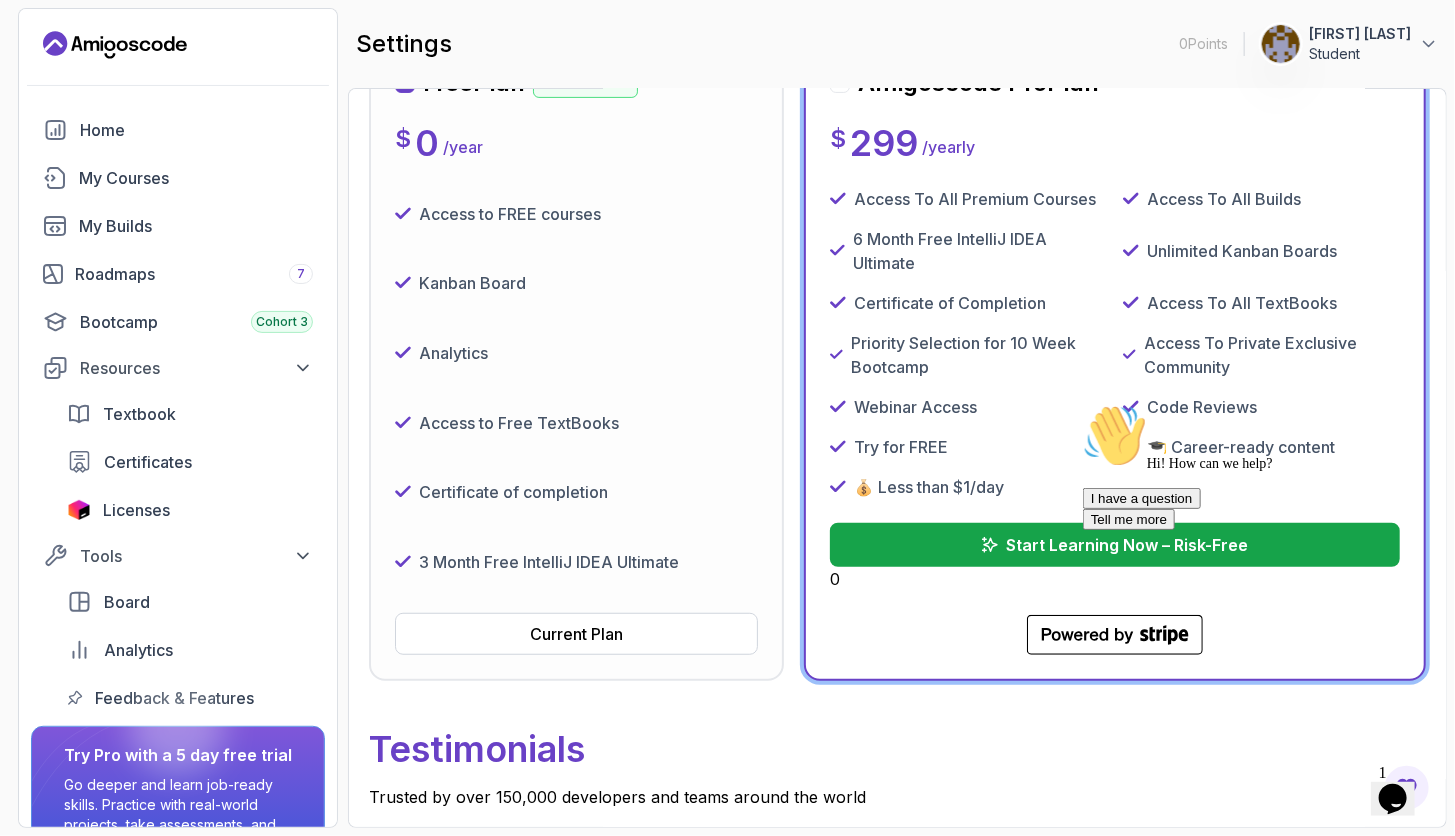 scroll, scrollTop: 325, scrollLeft: 0, axis: vertical 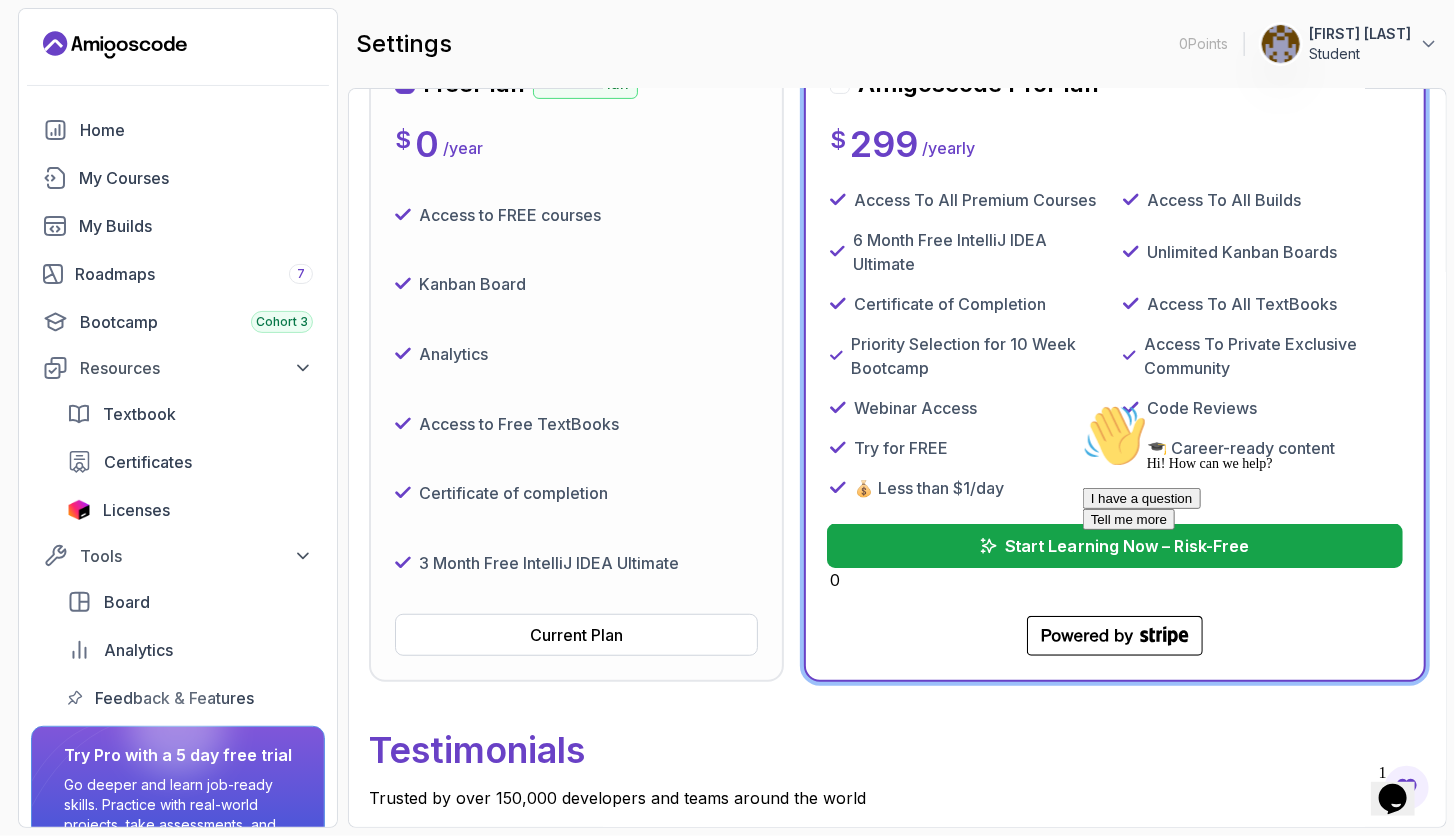 click on "Start Learning Now – Risk-Free" at bounding box center [1127, 546] 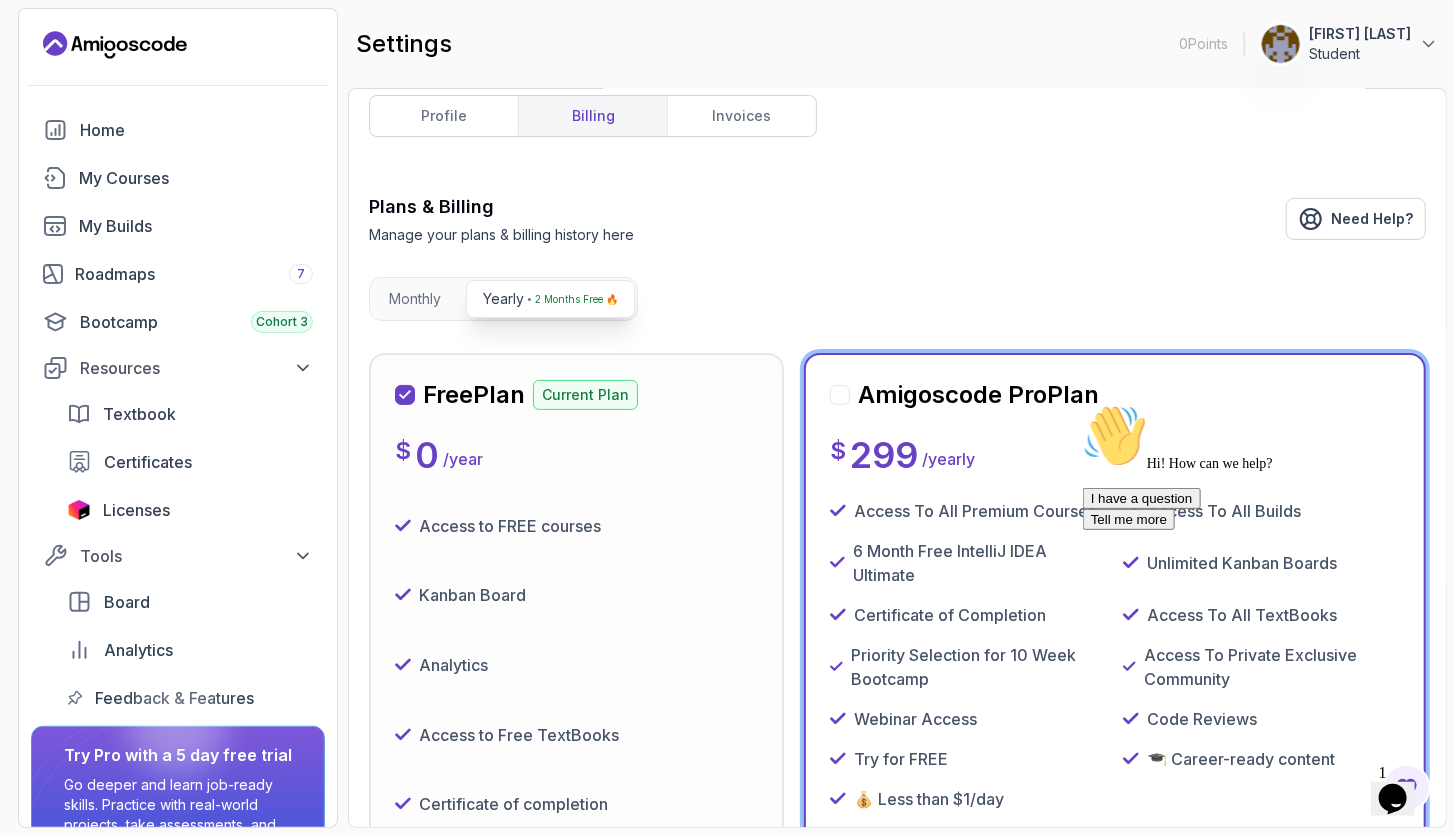 scroll, scrollTop: 13, scrollLeft: 0, axis: vertical 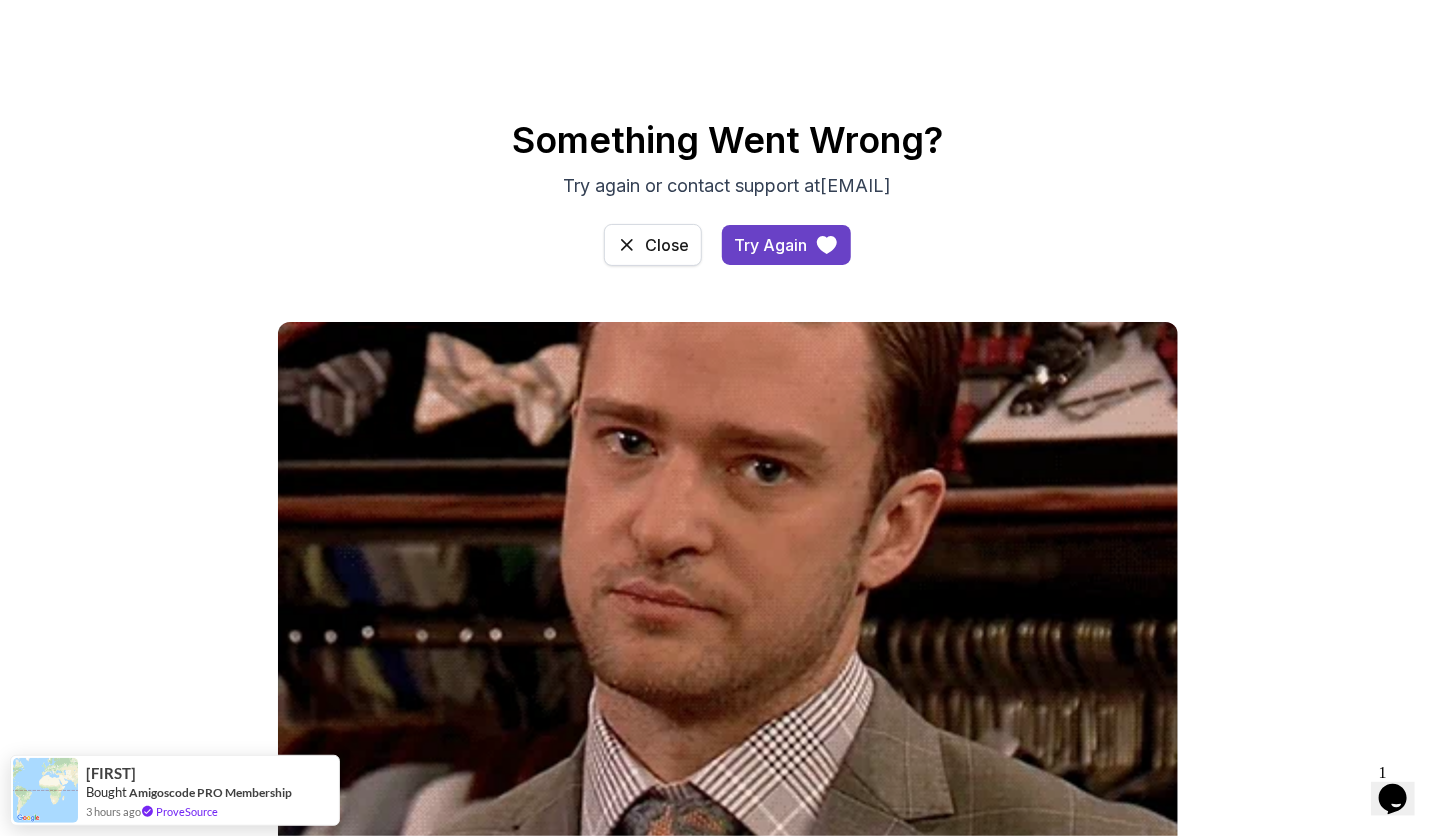 click on "Close" at bounding box center (653, 245) 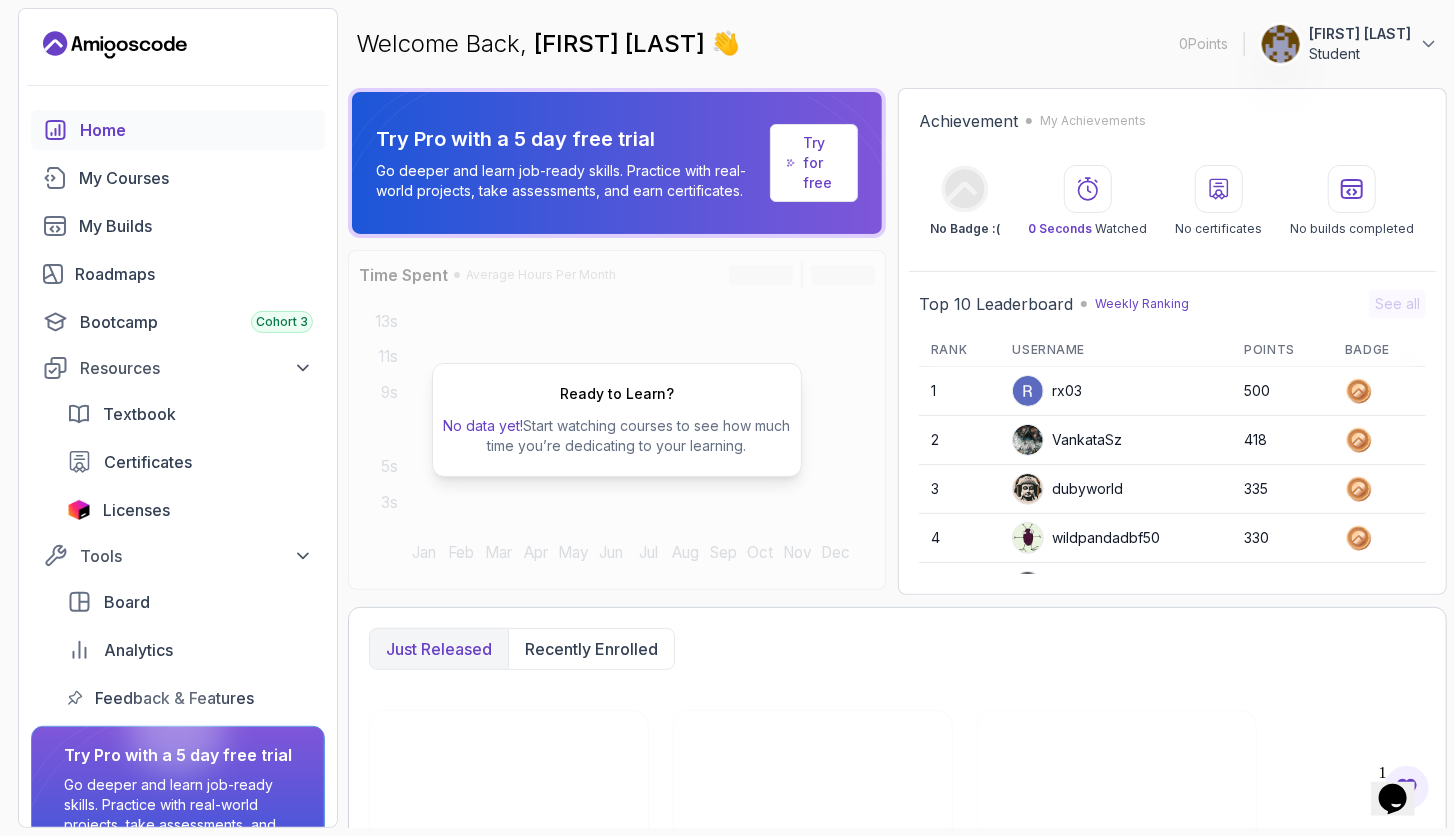 scroll, scrollTop: 310, scrollLeft: 0, axis: vertical 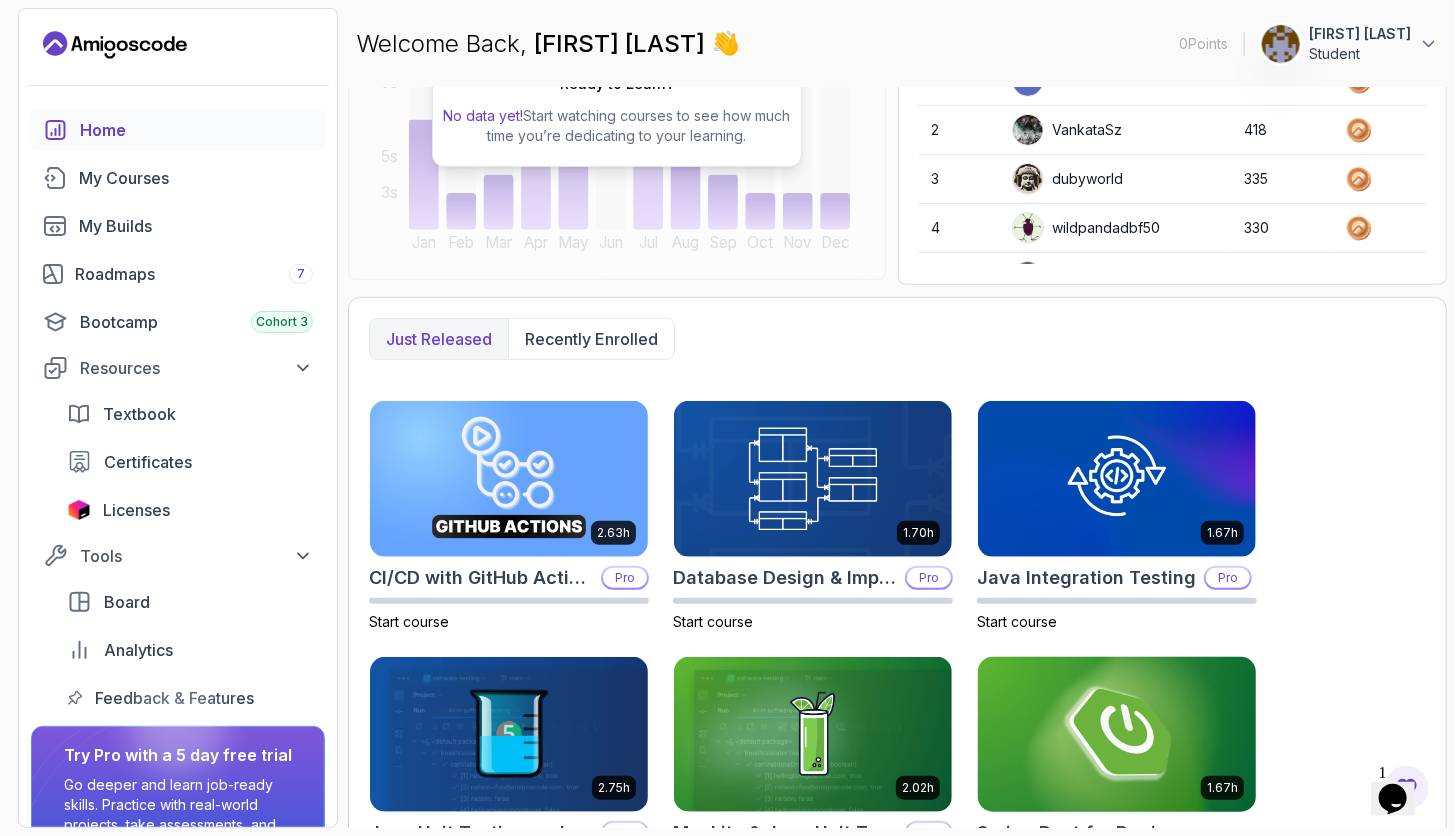 click at bounding box center (1117, 734) 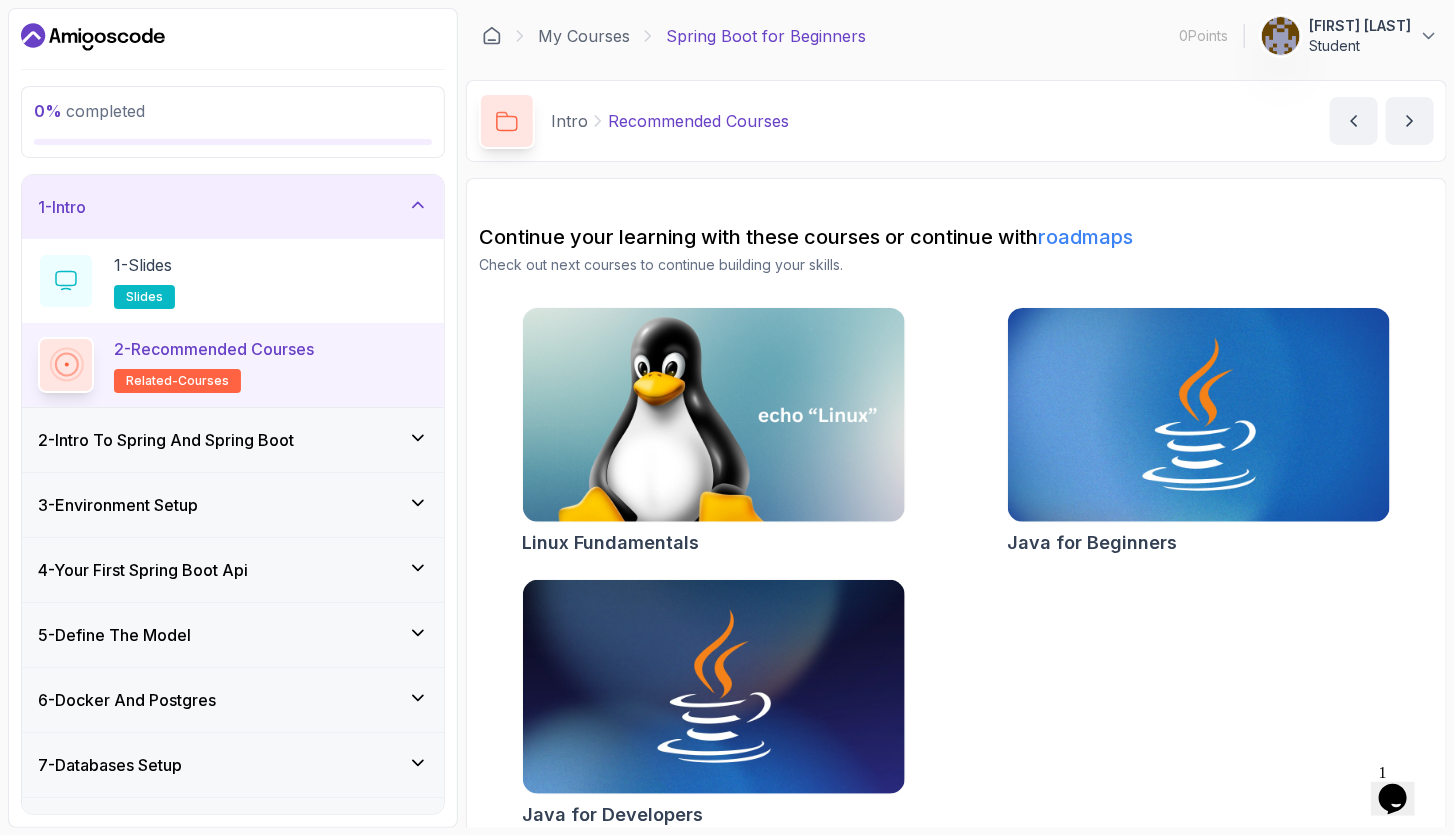 click 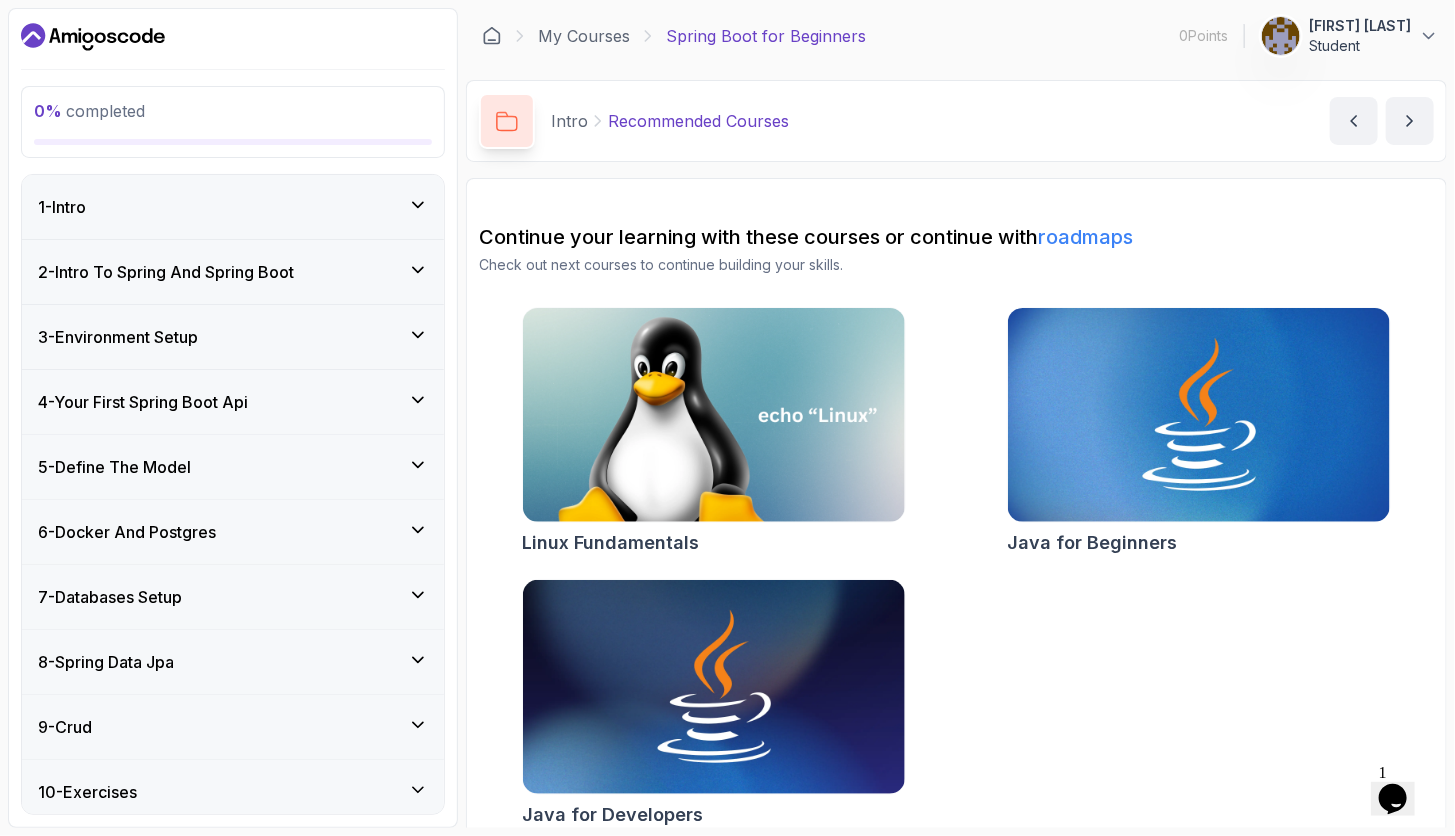 click 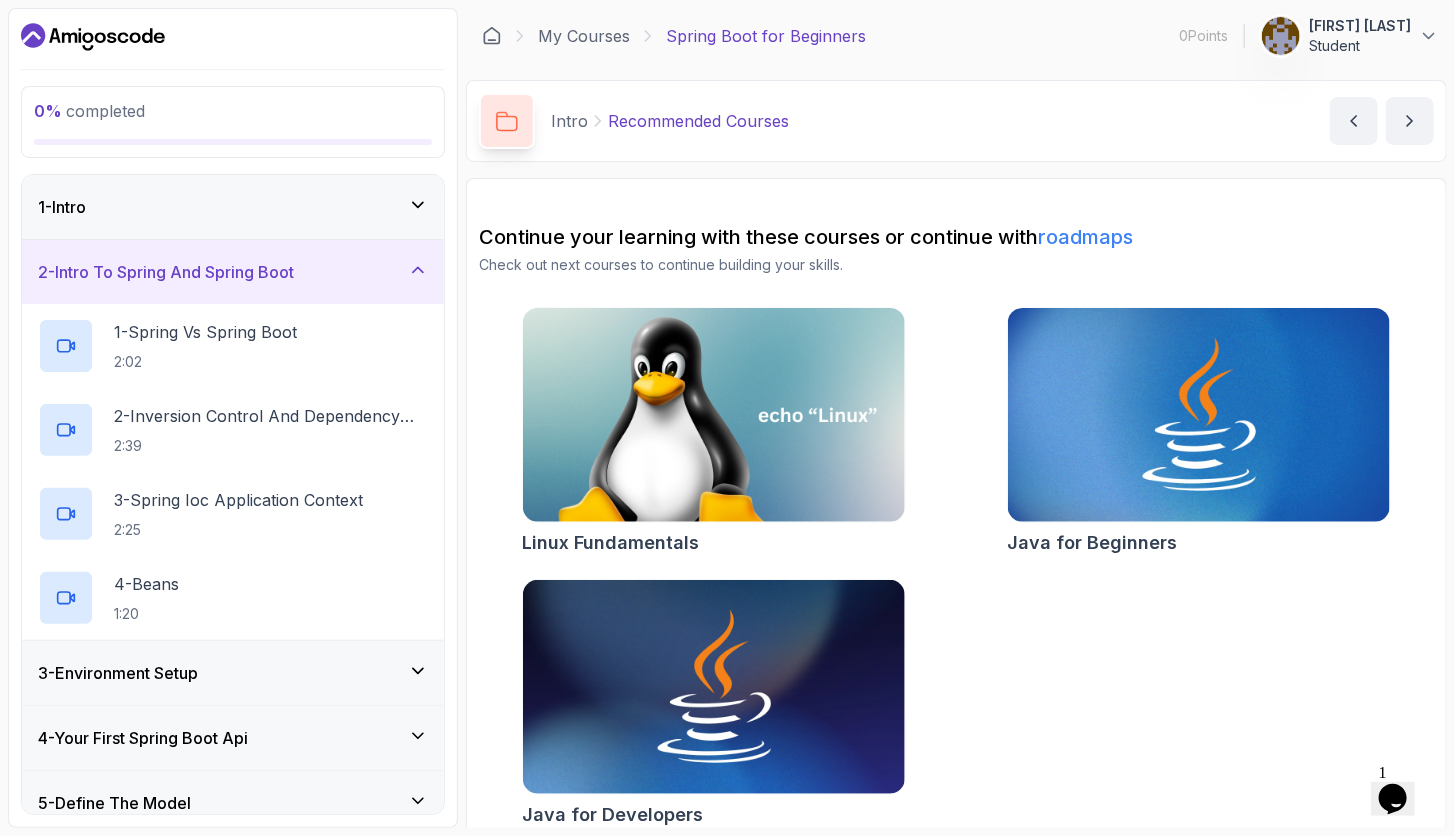 click 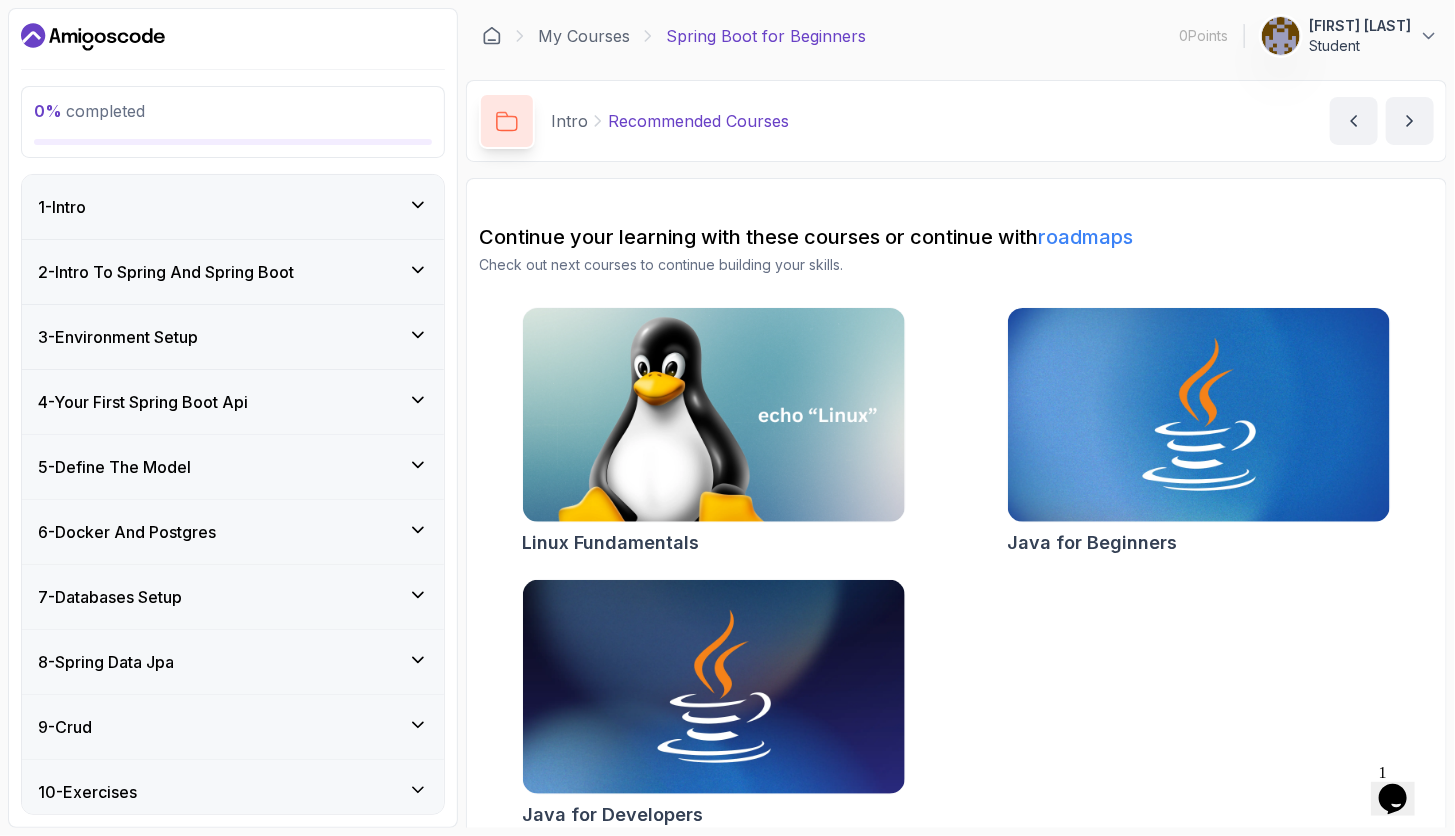 click 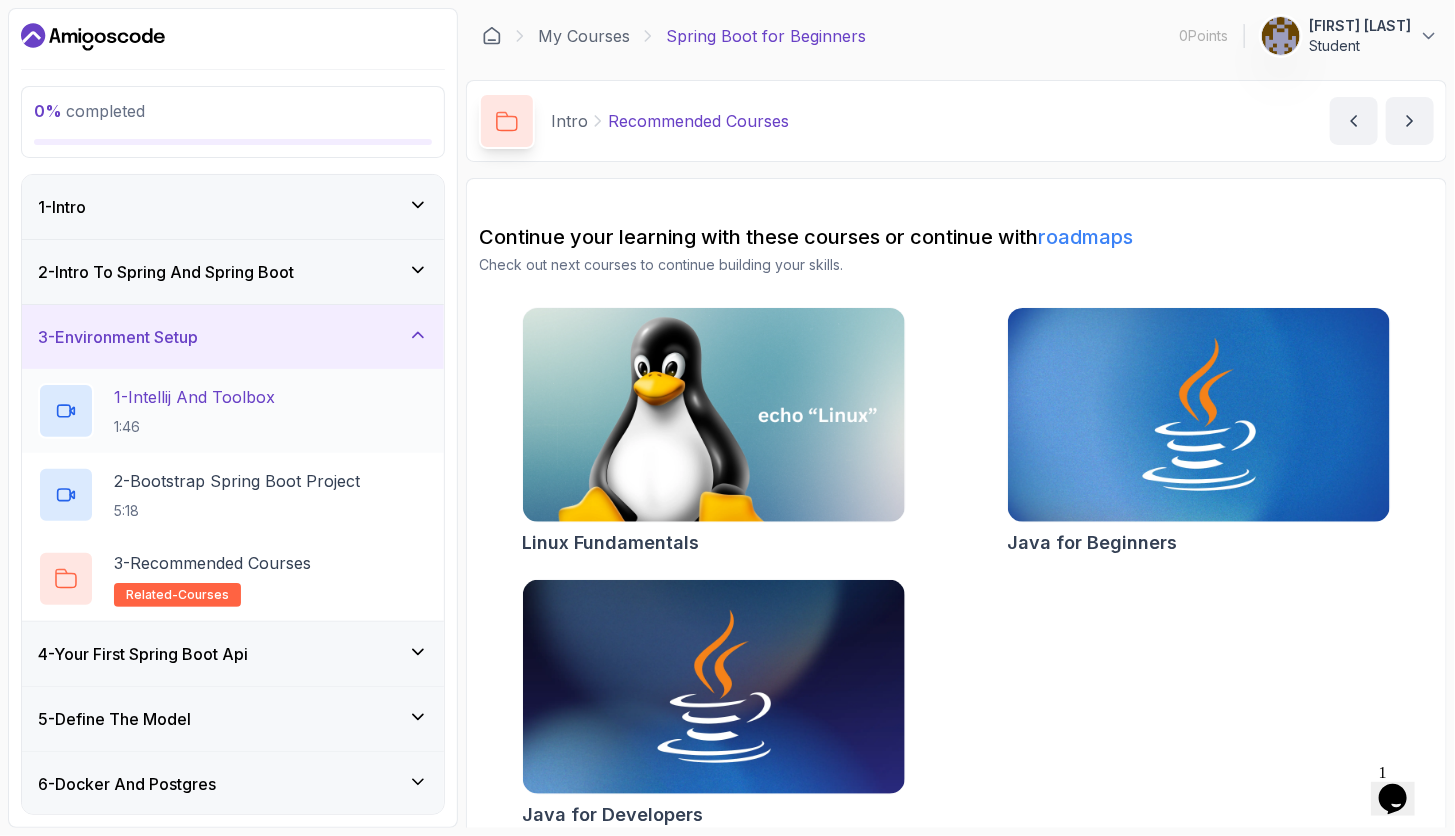 click on "1  -  Intellij And Toolbox 1:46" at bounding box center (233, 411) 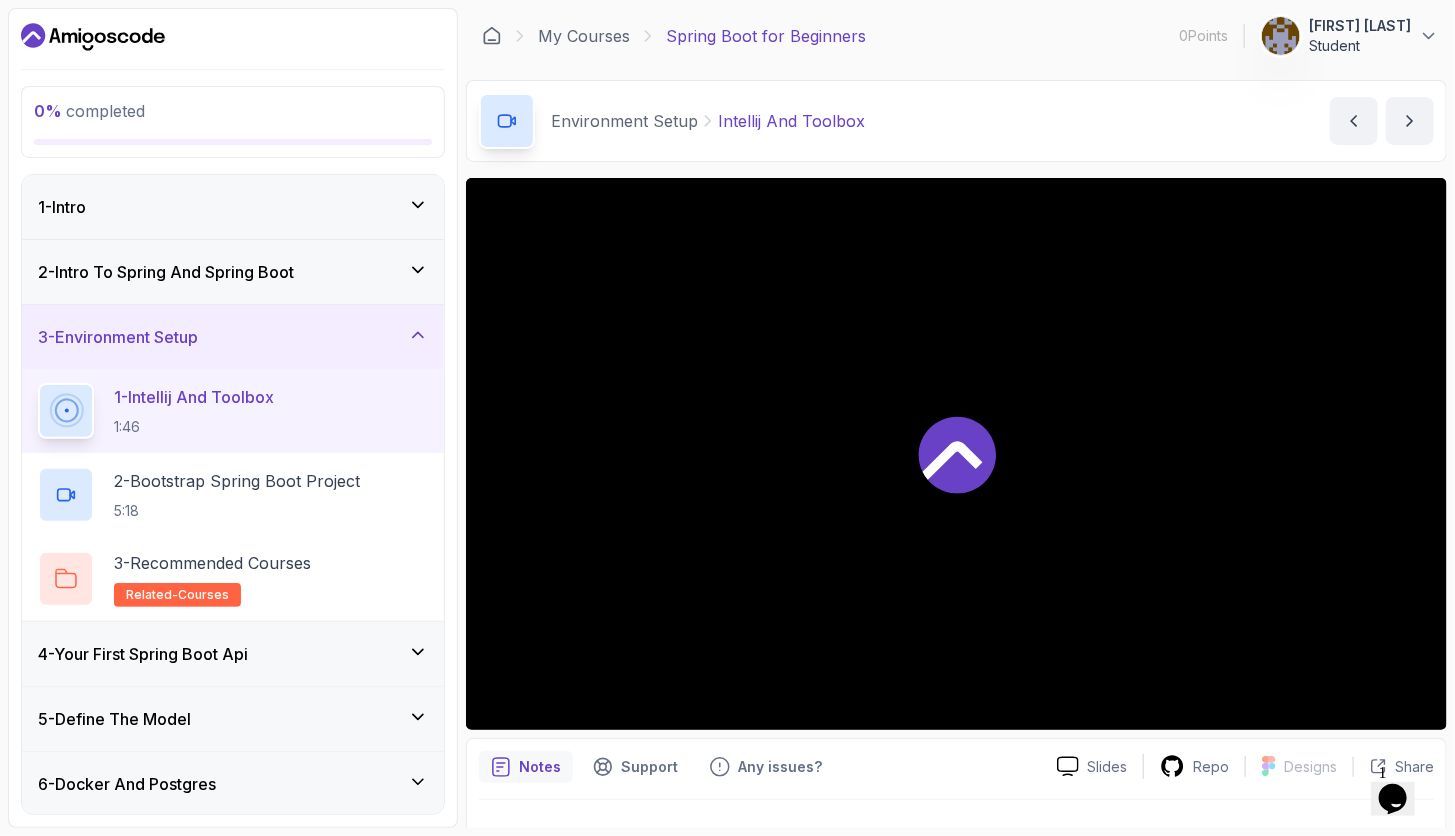 scroll, scrollTop: 18, scrollLeft: 0, axis: vertical 